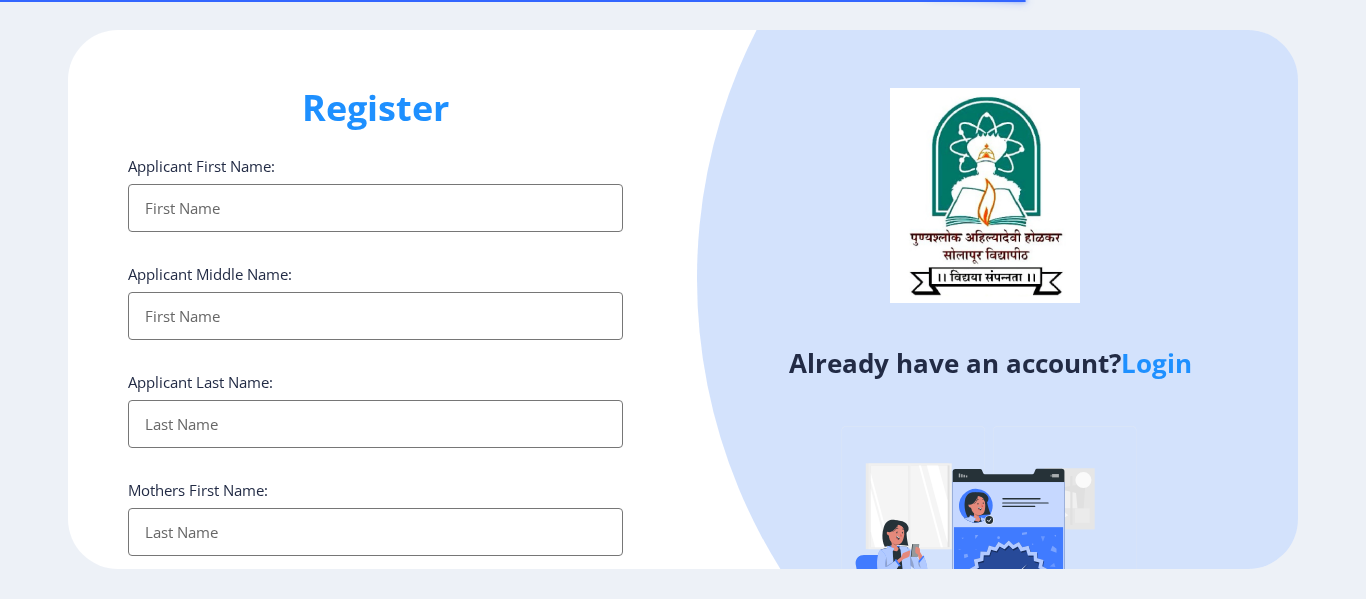 select 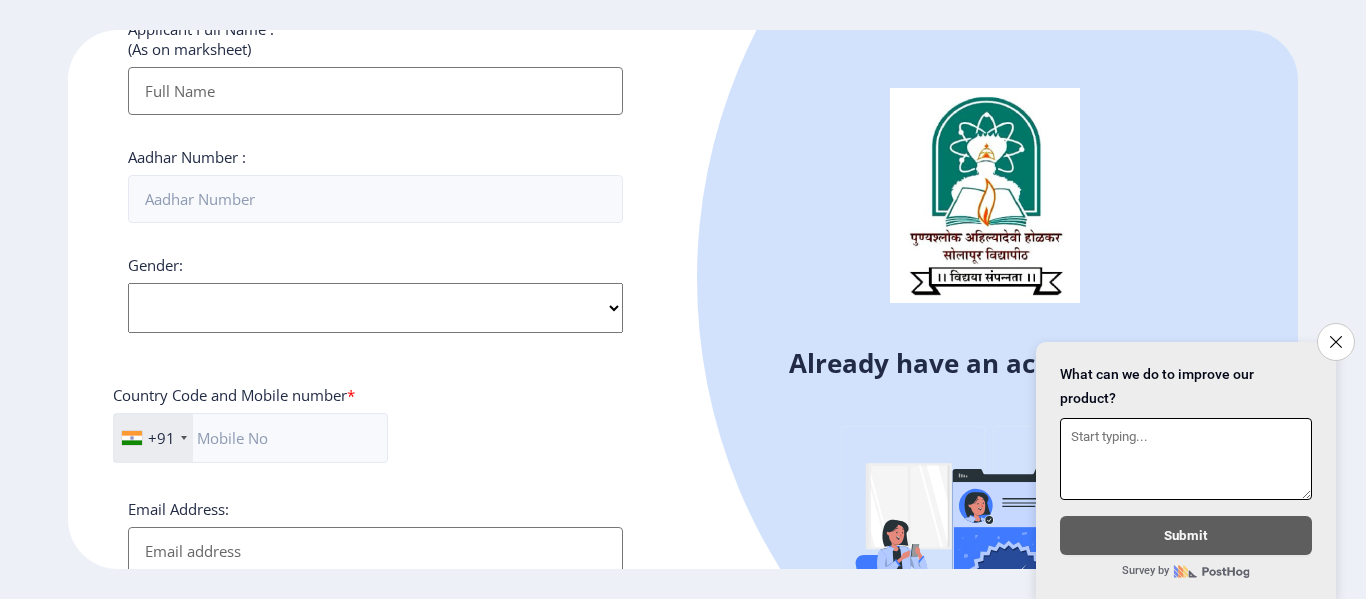 scroll, scrollTop: 600, scrollLeft: 0, axis: vertical 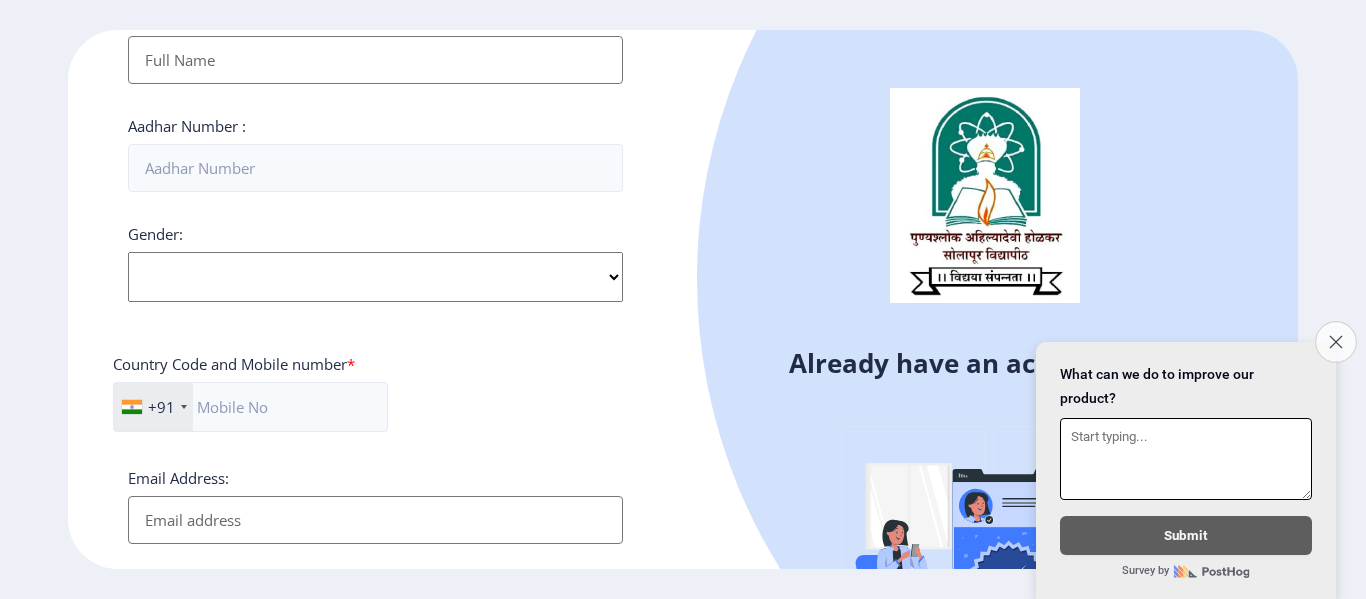 click on "Close survey" at bounding box center (1336, 342) 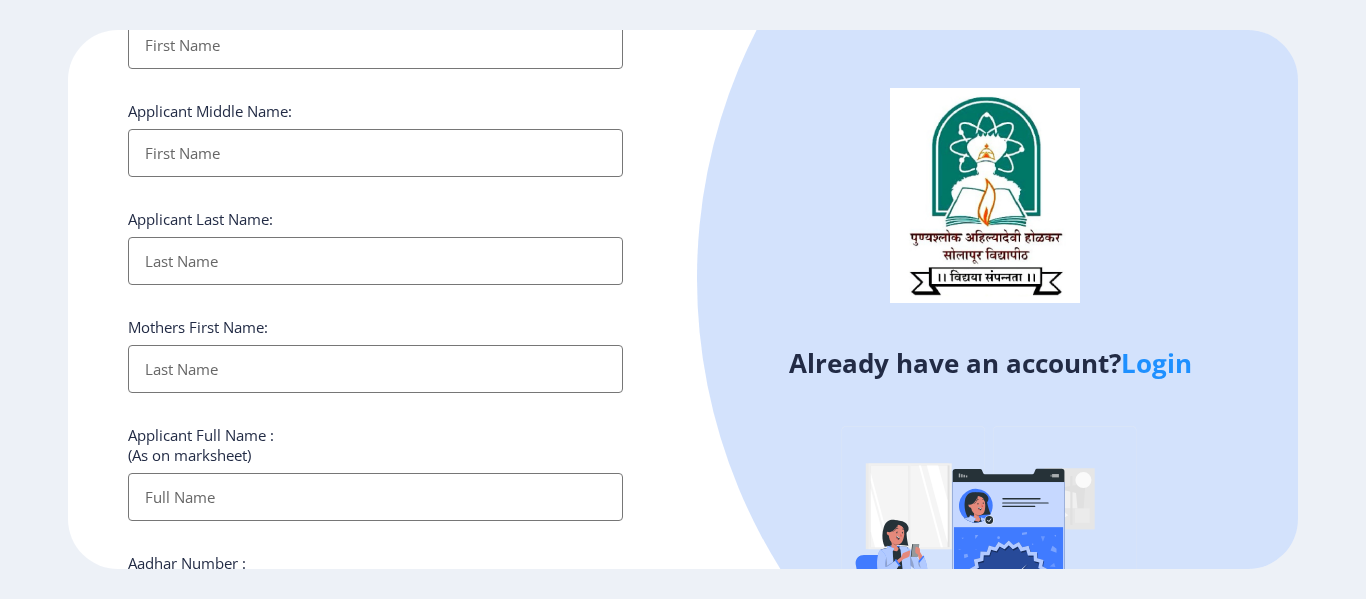scroll, scrollTop: 0, scrollLeft: 0, axis: both 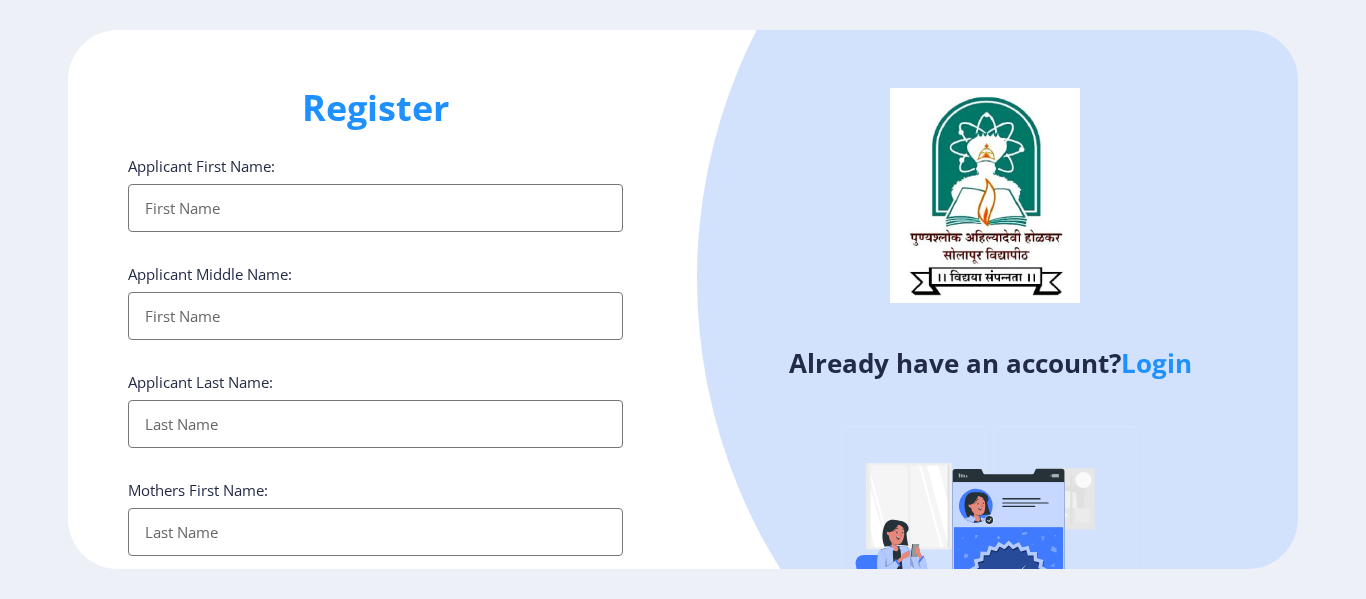 click on "Applicant First Name:" at bounding box center (375, 208) 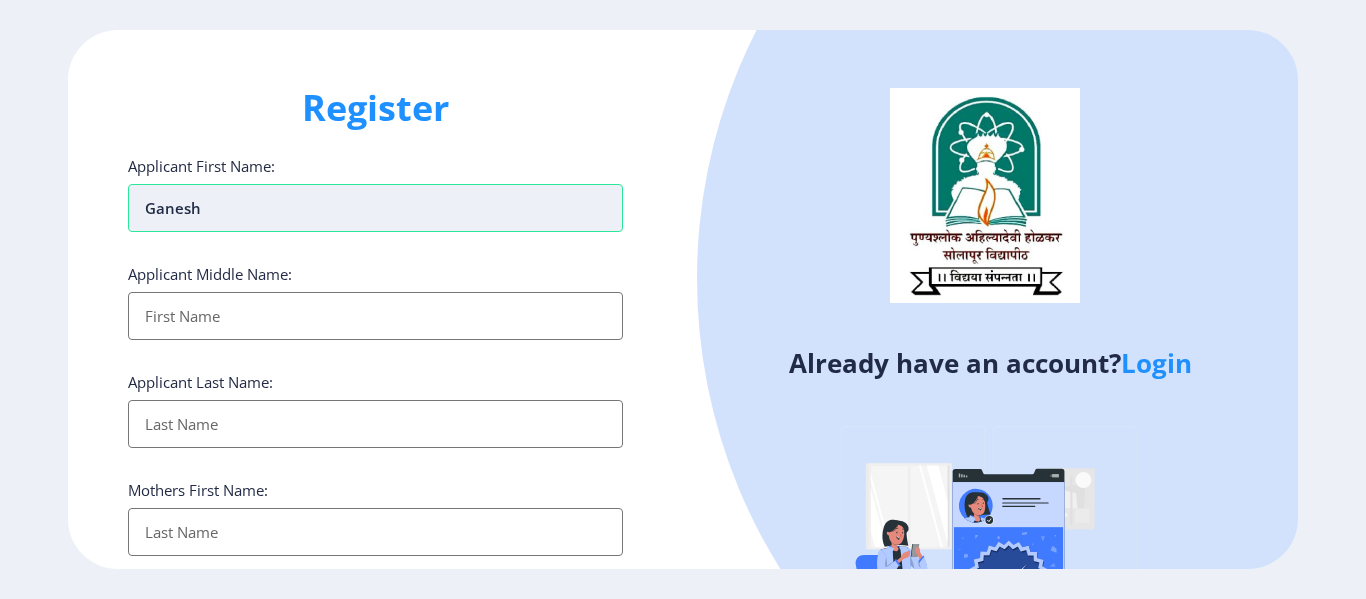 type on "Ganesh" 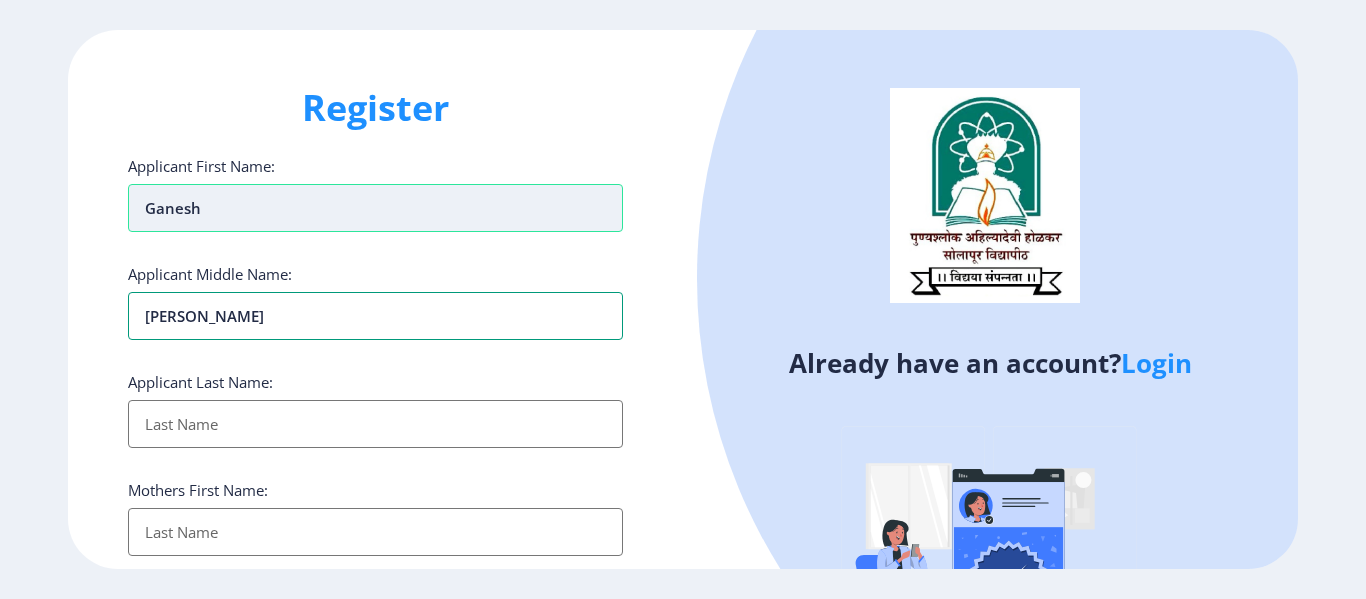 type on "[PERSON_NAME]" 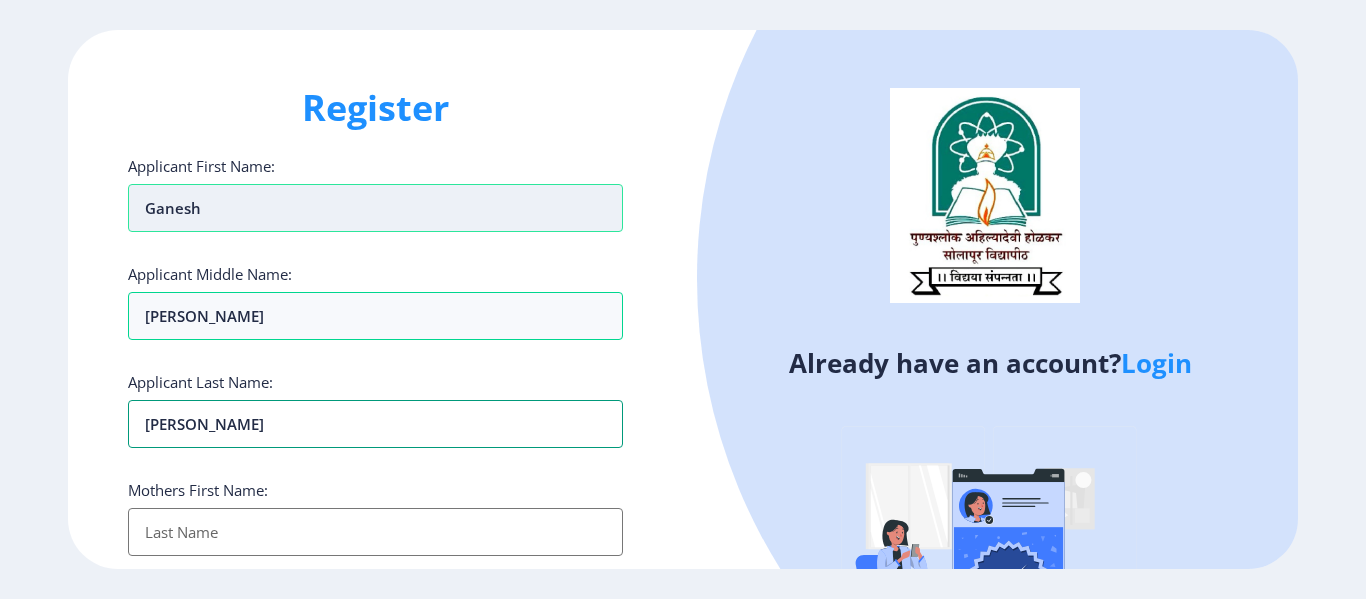 type on "[PERSON_NAME]" 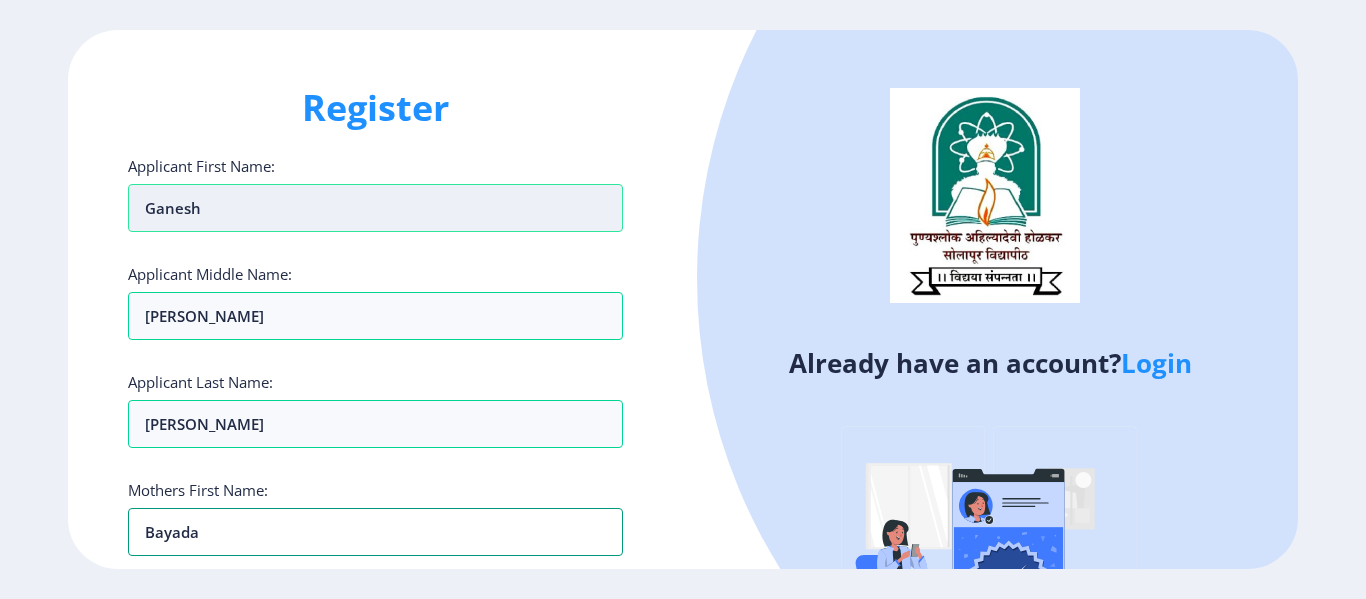 type on "Bayada" 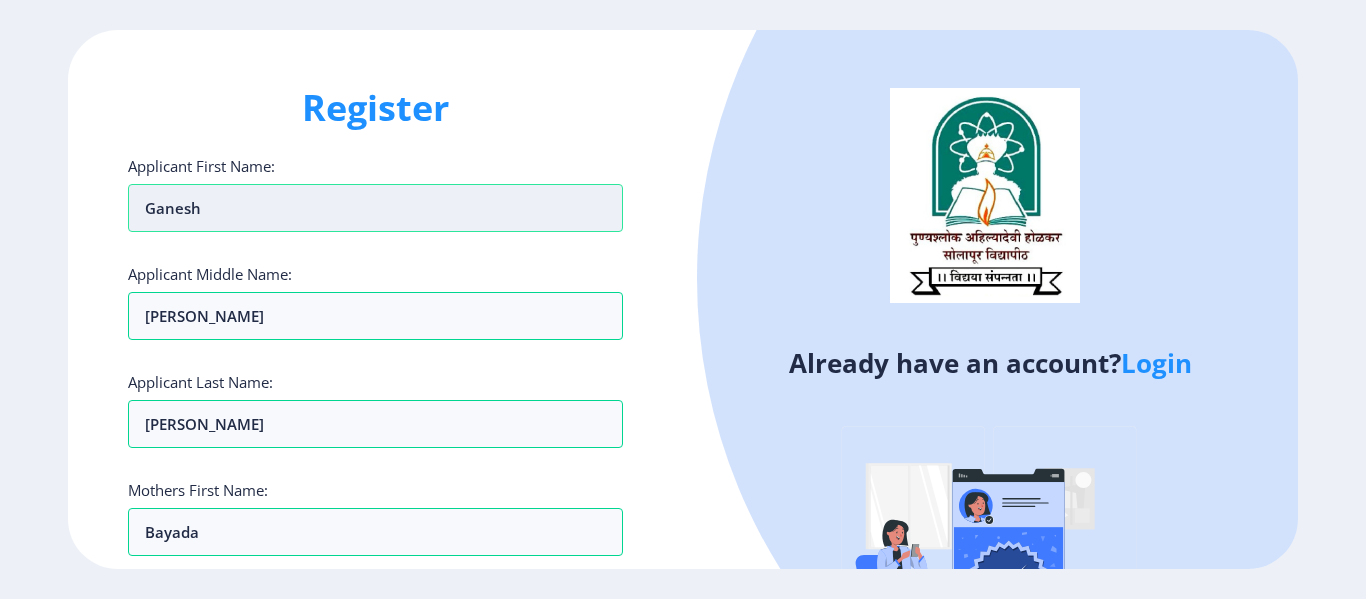 scroll, scrollTop: 361, scrollLeft: 0, axis: vertical 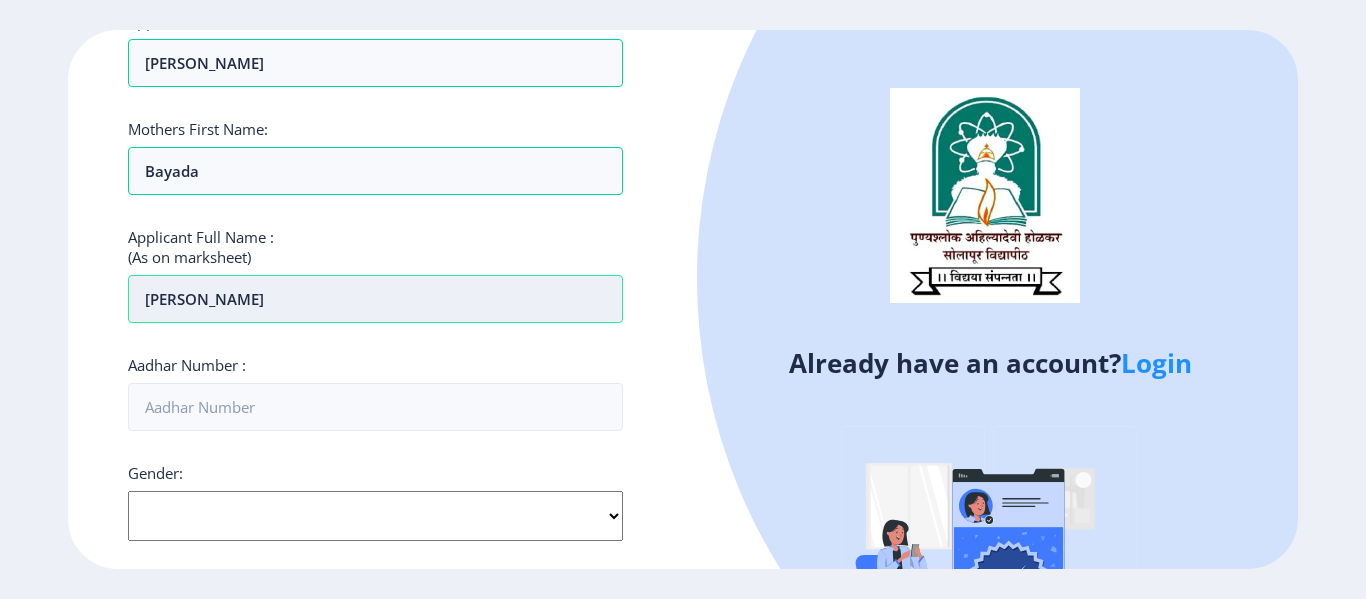 click on "[PERSON_NAME]" at bounding box center (375, 299) 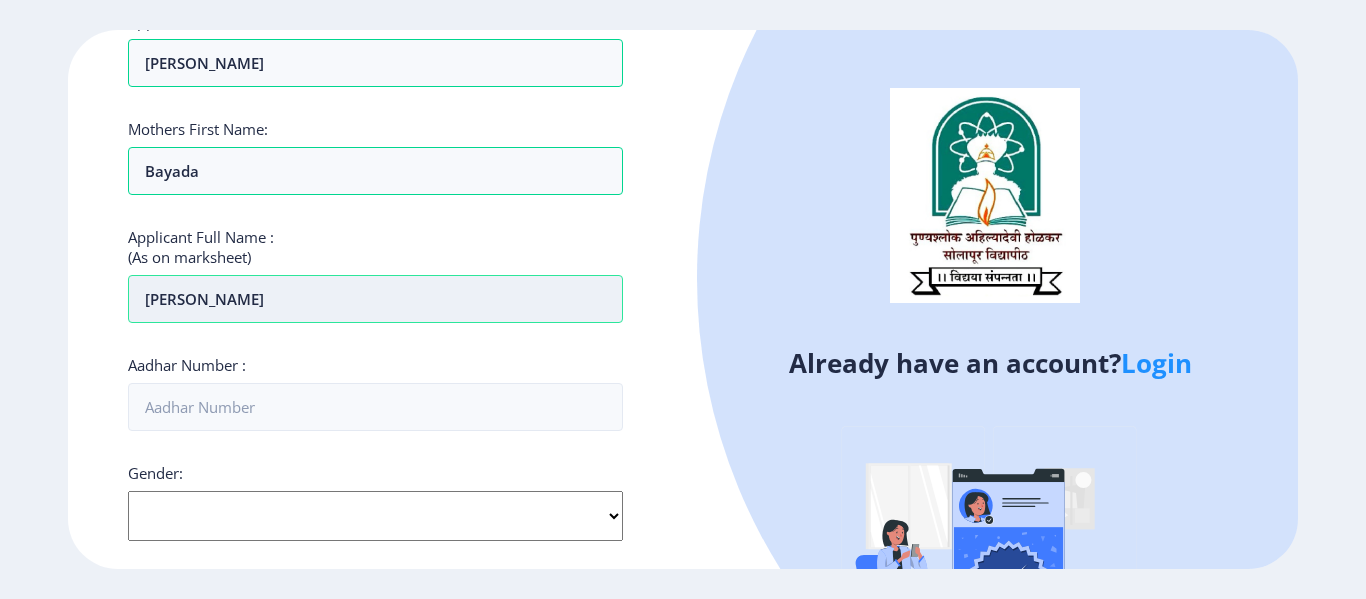 click on "[PERSON_NAME]" at bounding box center [375, 299] 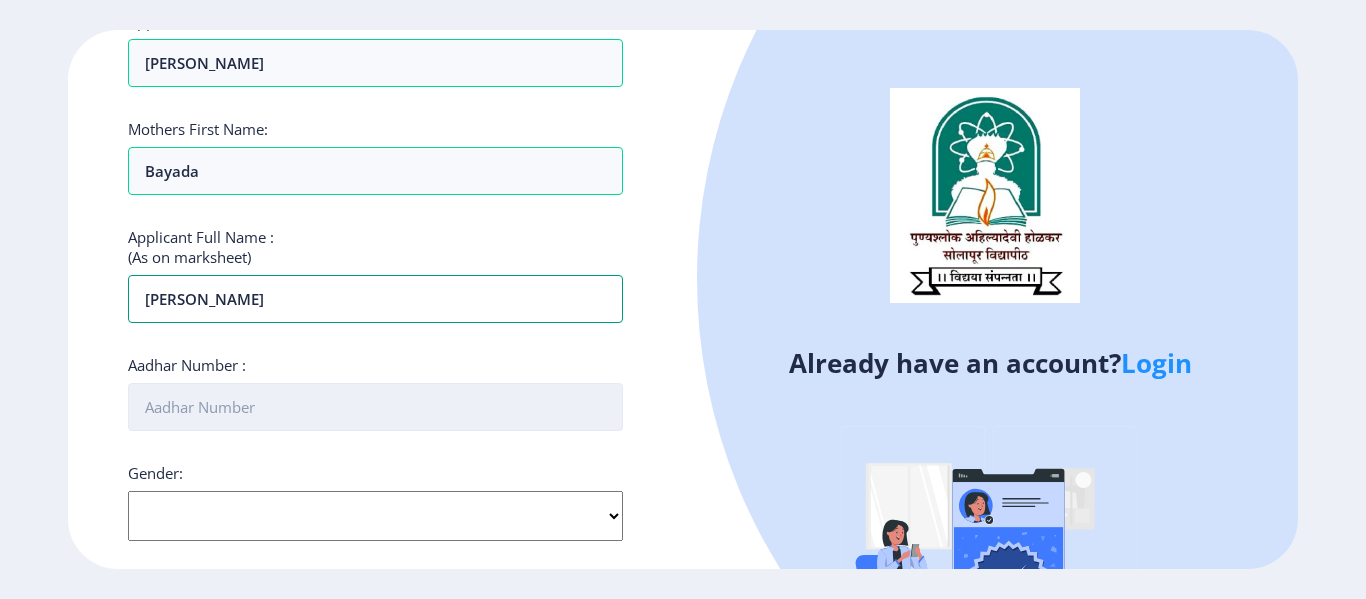 type on "[PERSON_NAME]" 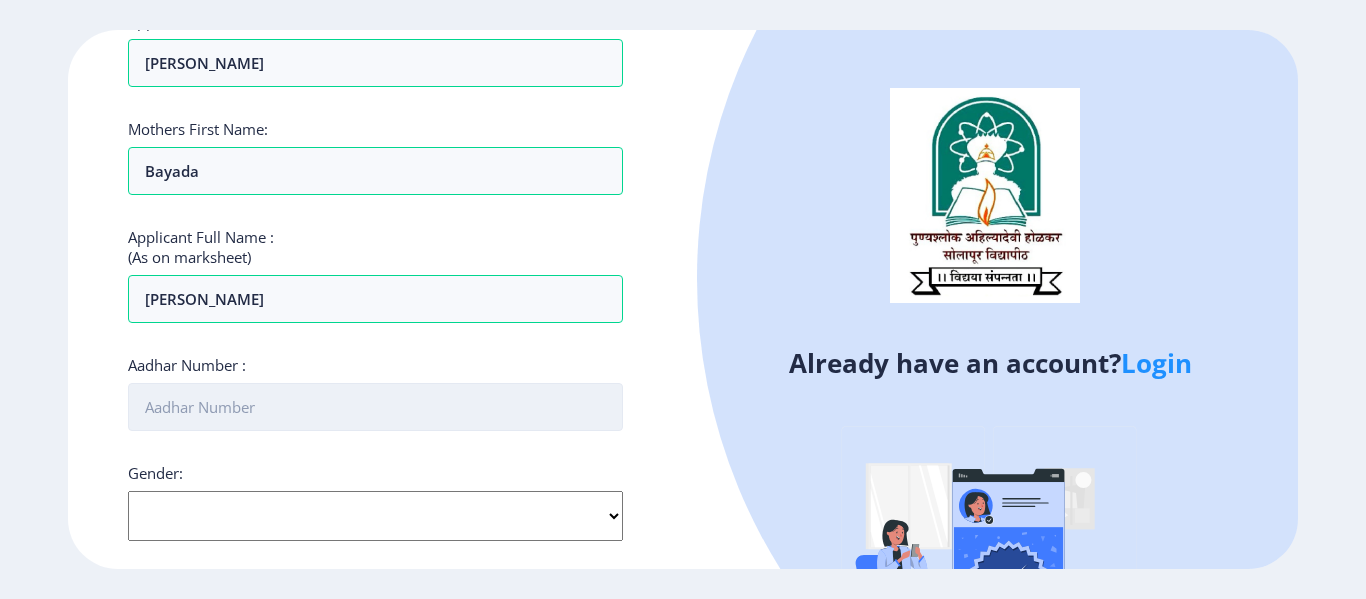 click on "Aadhar Number :" at bounding box center (375, 407) 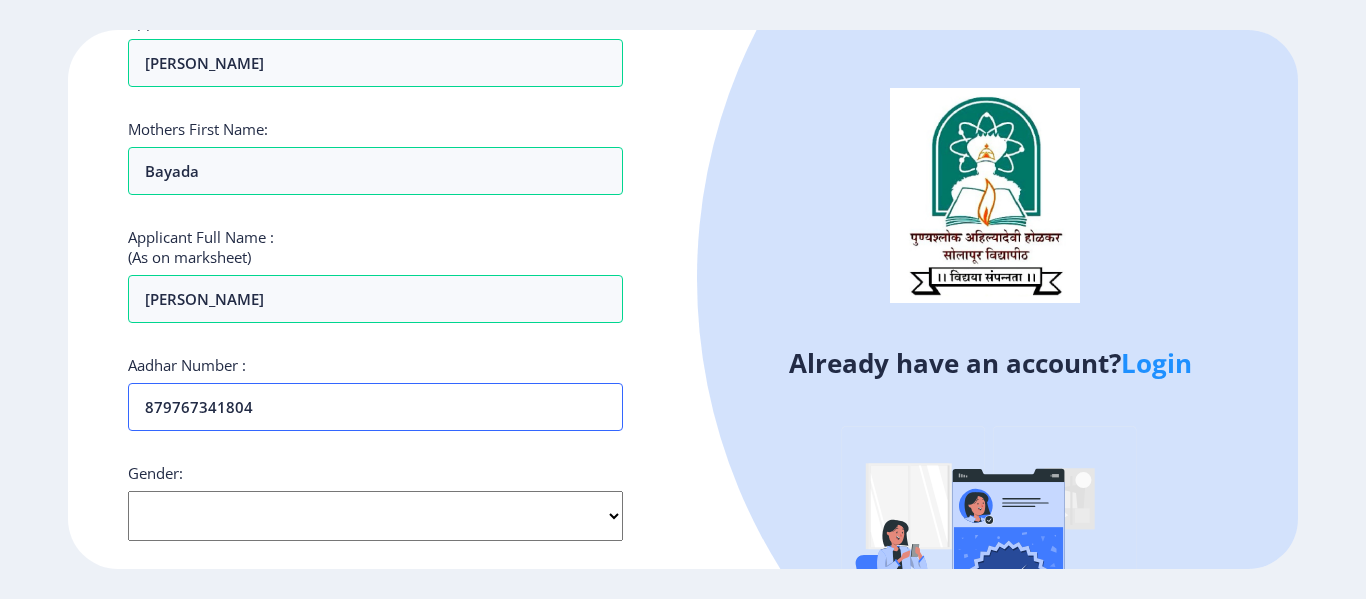 type on "879767341804" 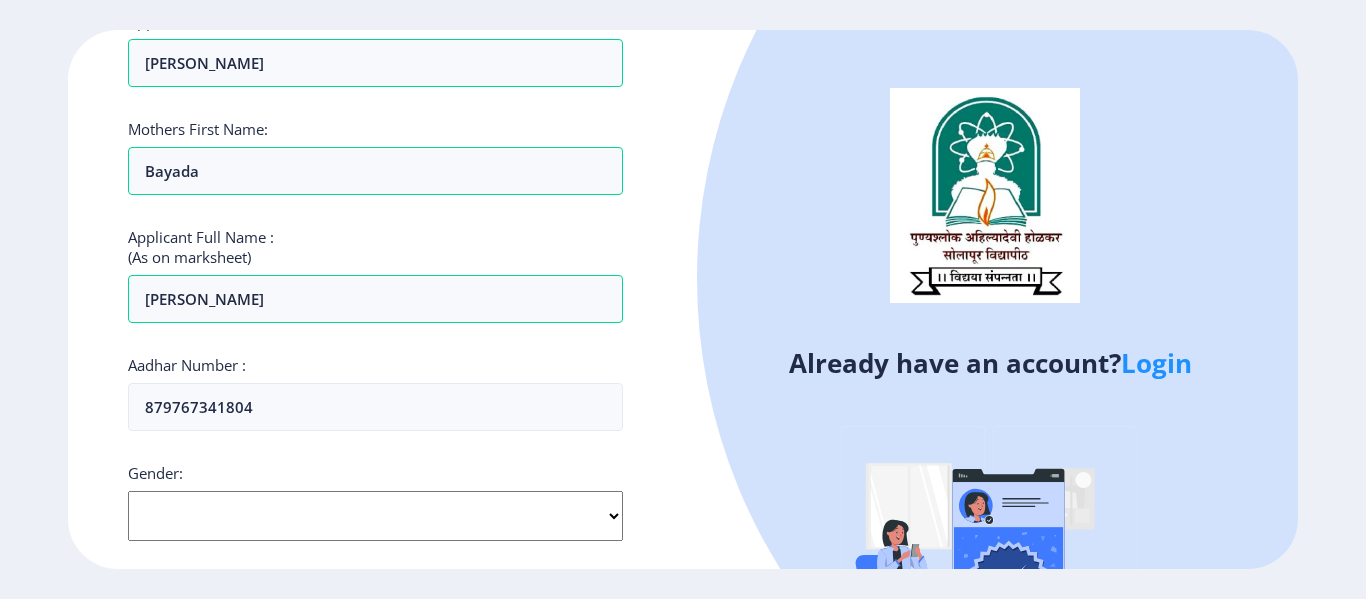 click on "Select Gender [DEMOGRAPHIC_DATA] [DEMOGRAPHIC_DATA] Other" 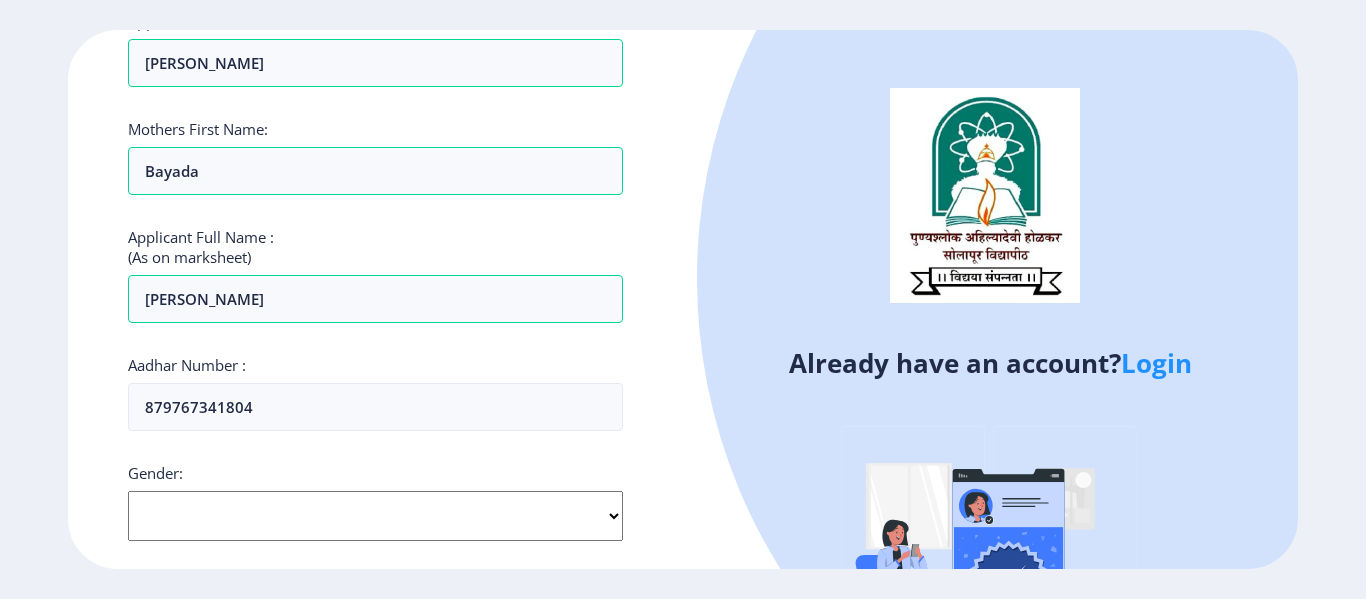 select on "[DEMOGRAPHIC_DATA]" 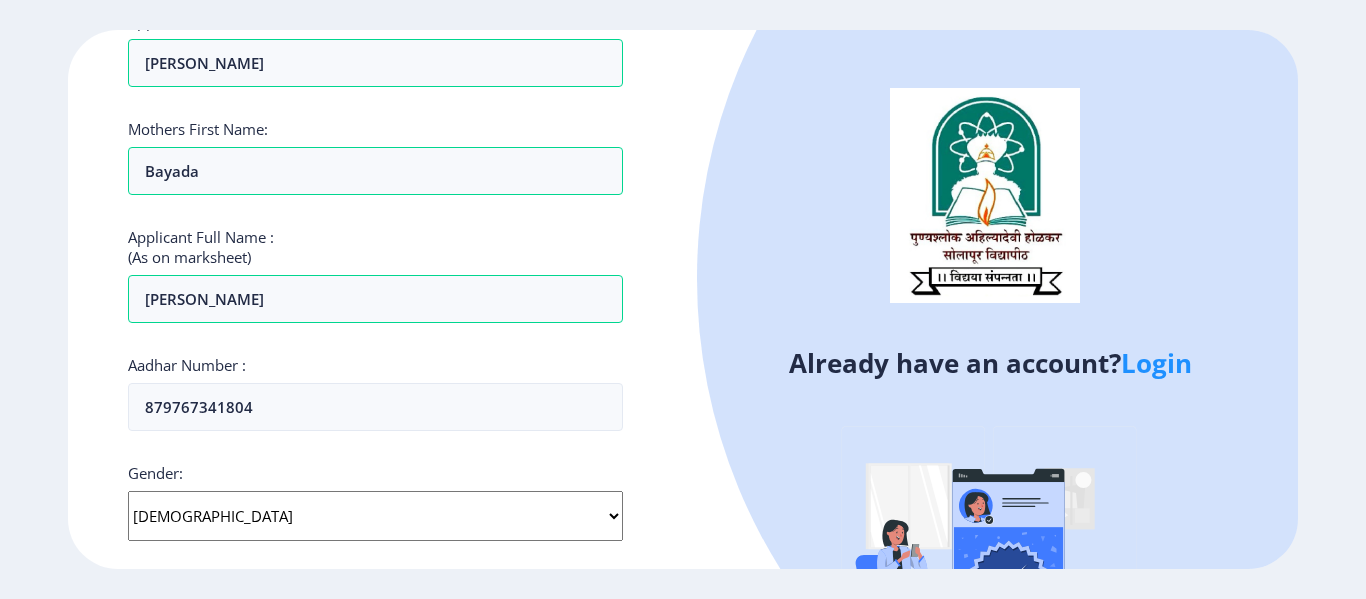 click on "Select Gender [DEMOGRAPHIC_DATA] [DEMOGRAPHIC_DATA] Other" 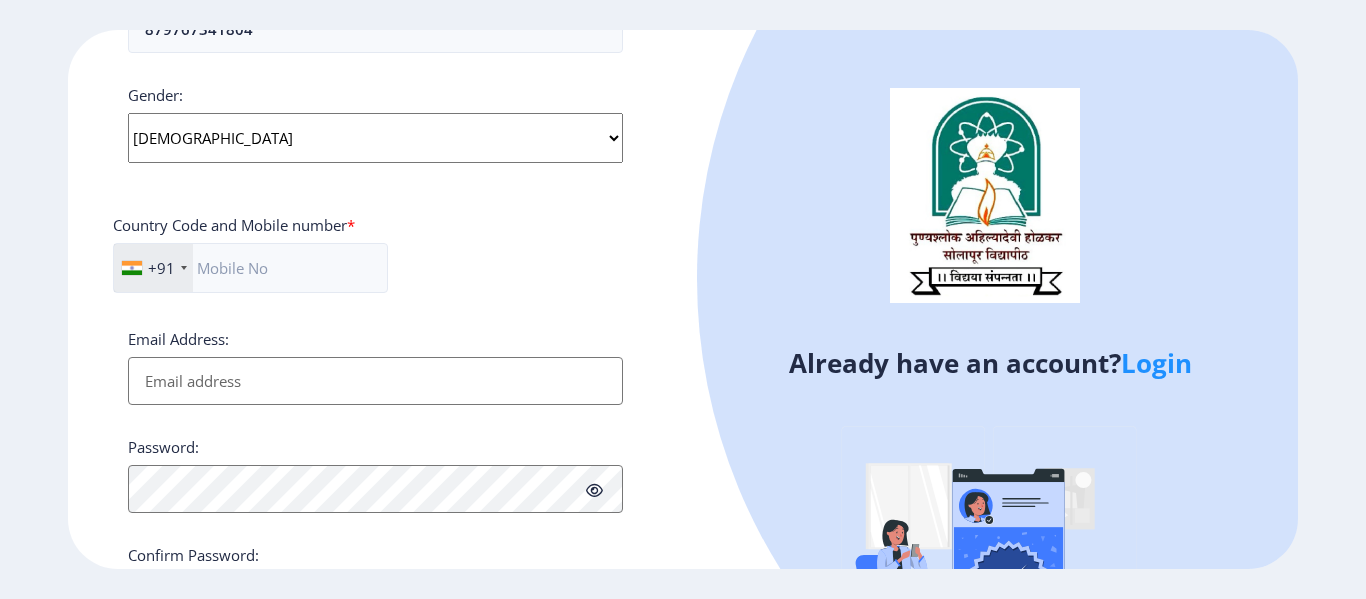 scroll, scrollTop: 761, scrollLeft: 0, axis: vertical 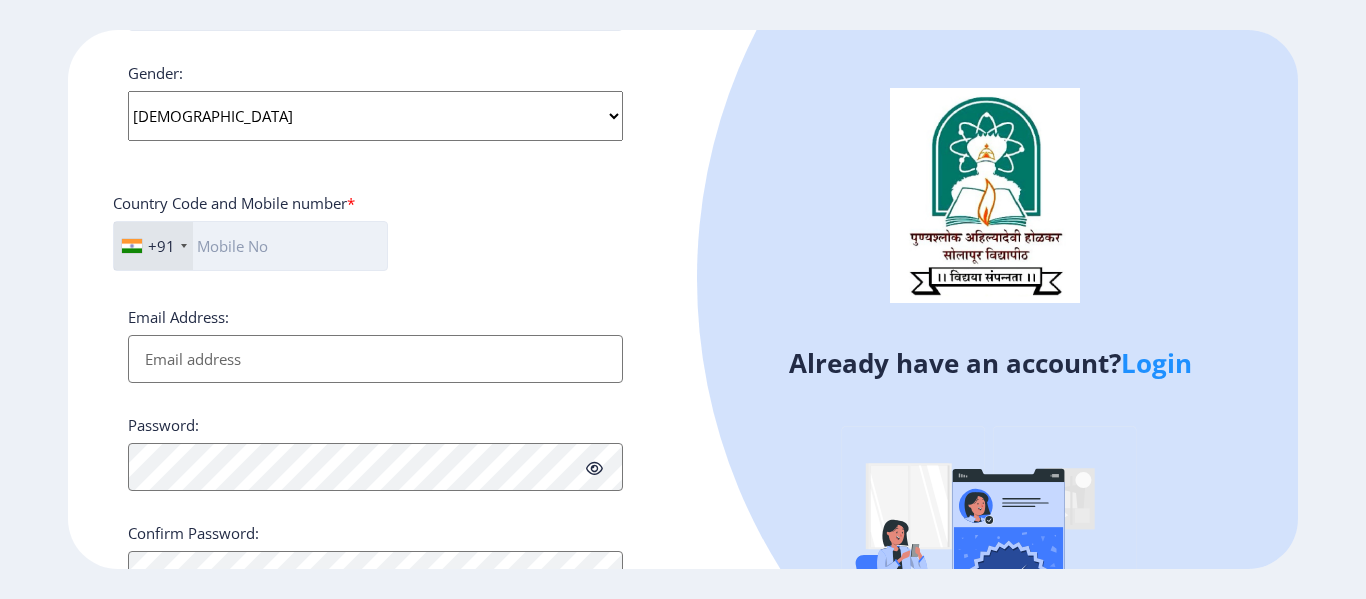 click 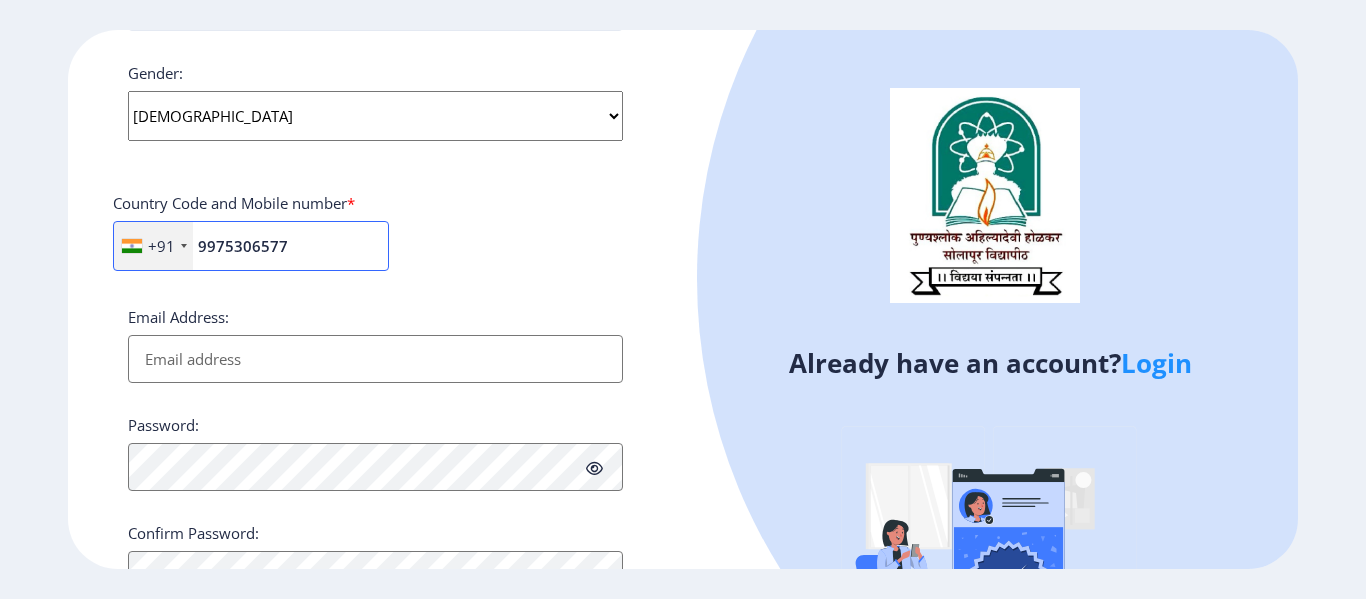 type on "9975306577" 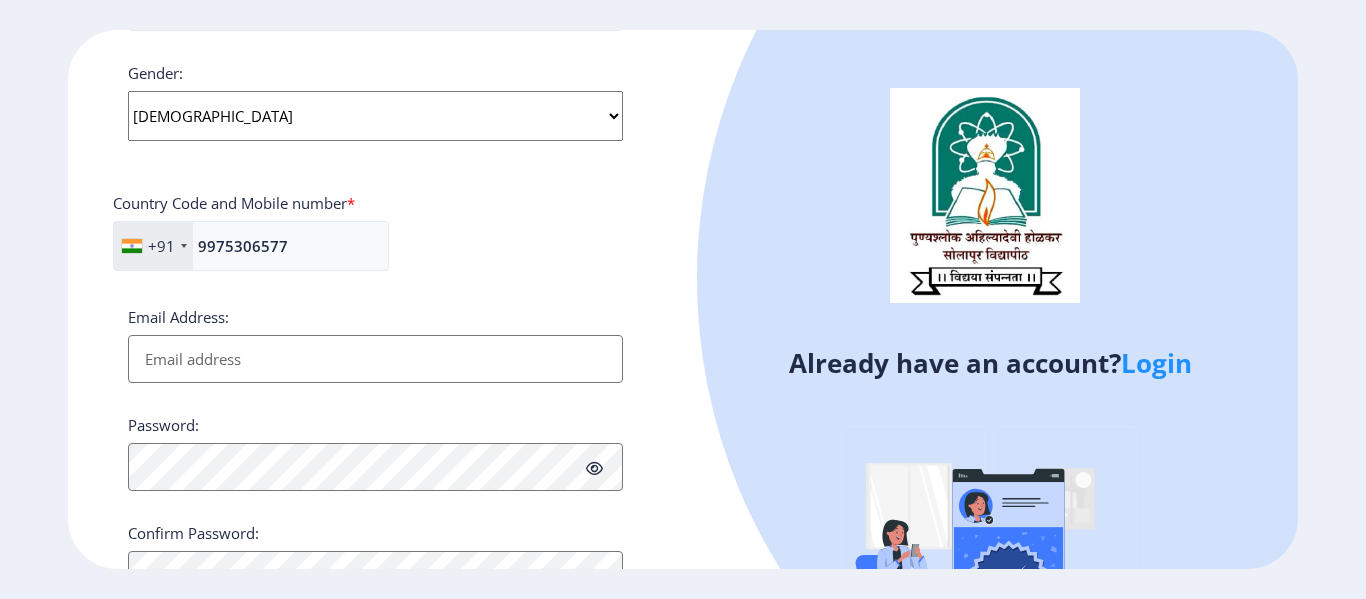click on "Email Address:" at bounding box center (375, 359) 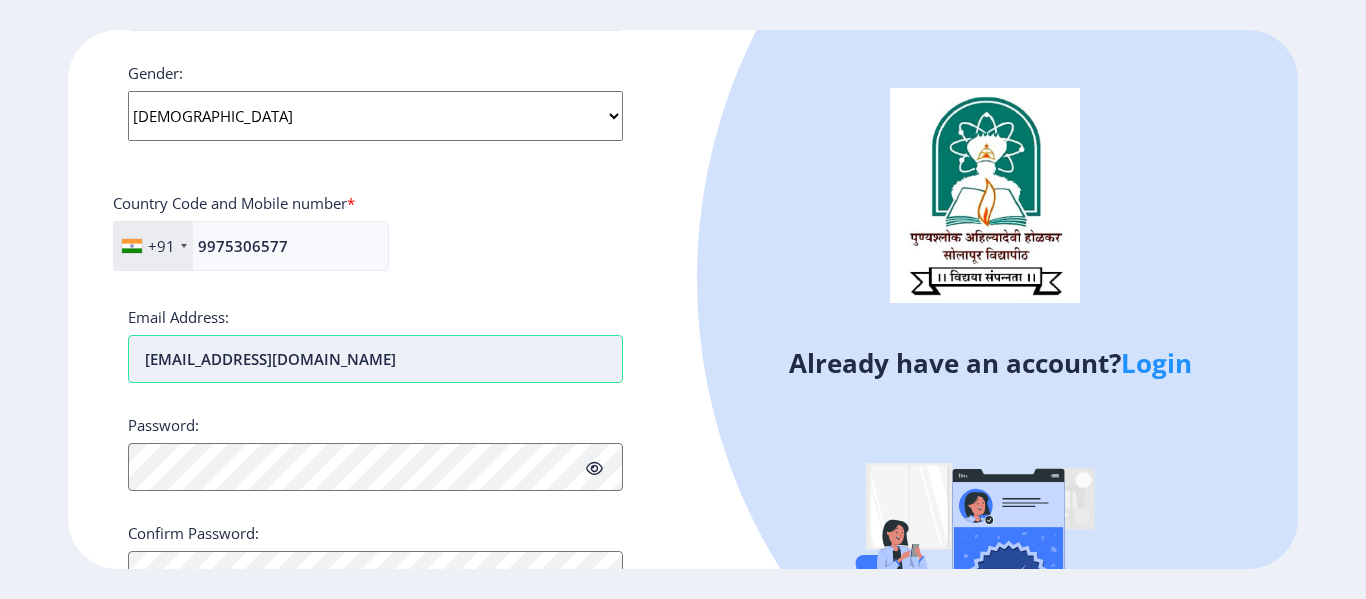 type on "[EMAIL_ADDRESS][DOMAIN_NAME]" 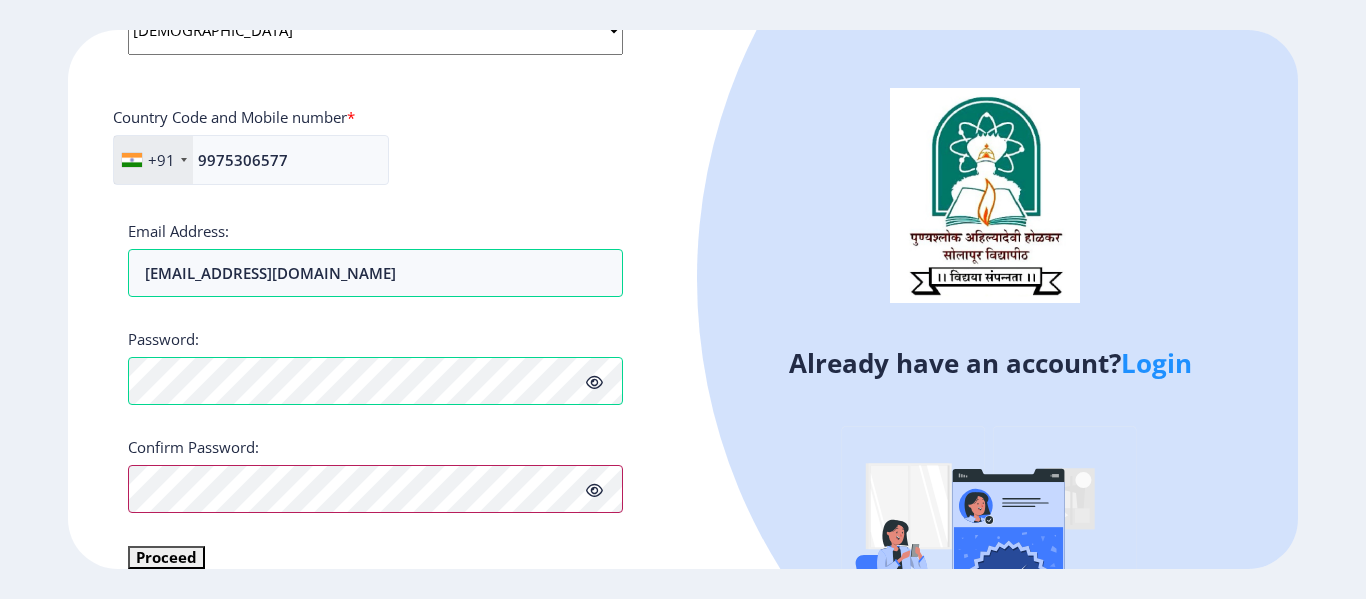scroll, scrollTop: 877, scrollLeft: 0, axis: vertical 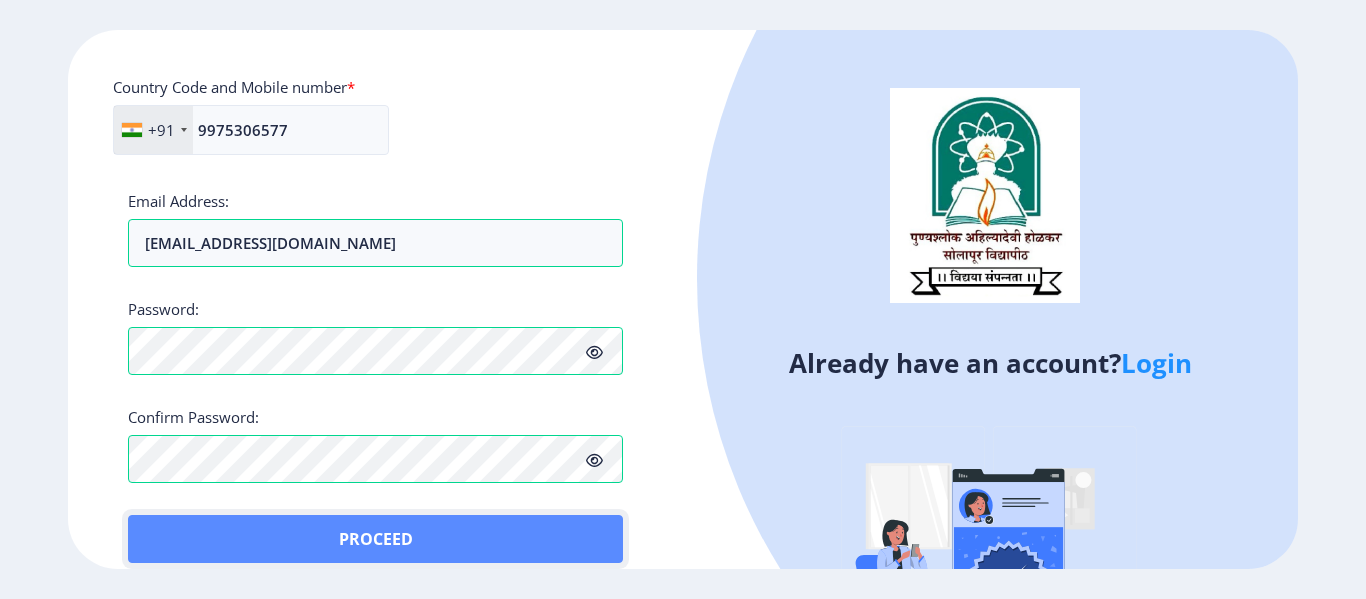 click on "Proceed" 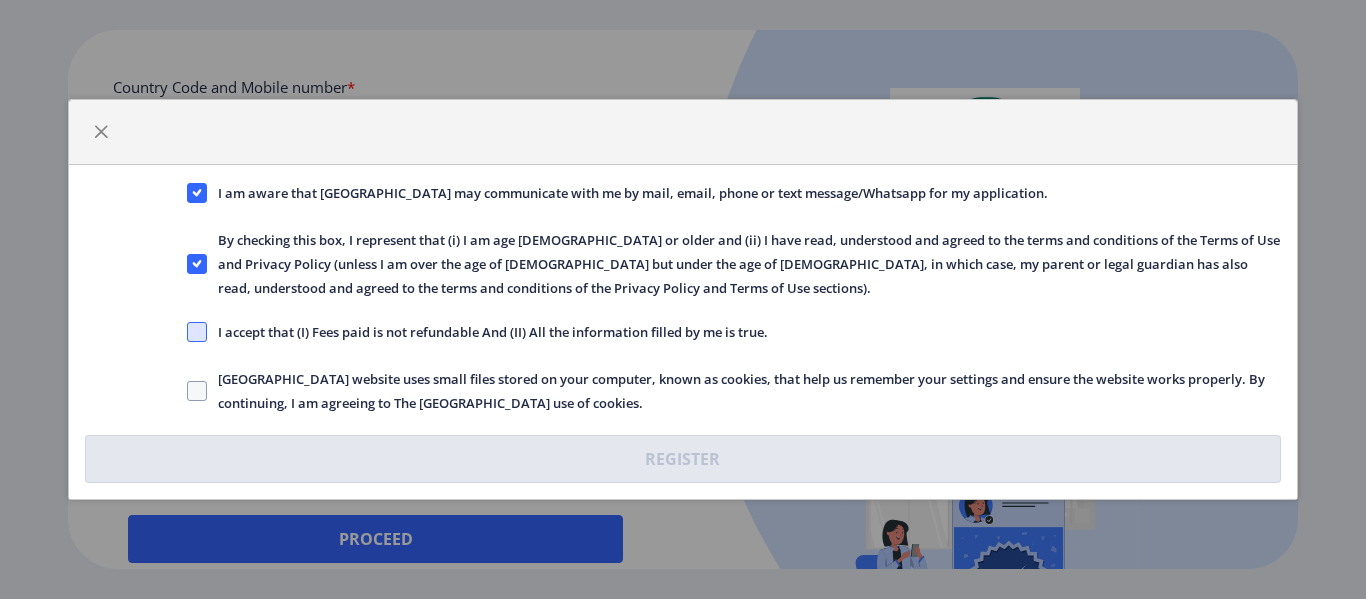 click 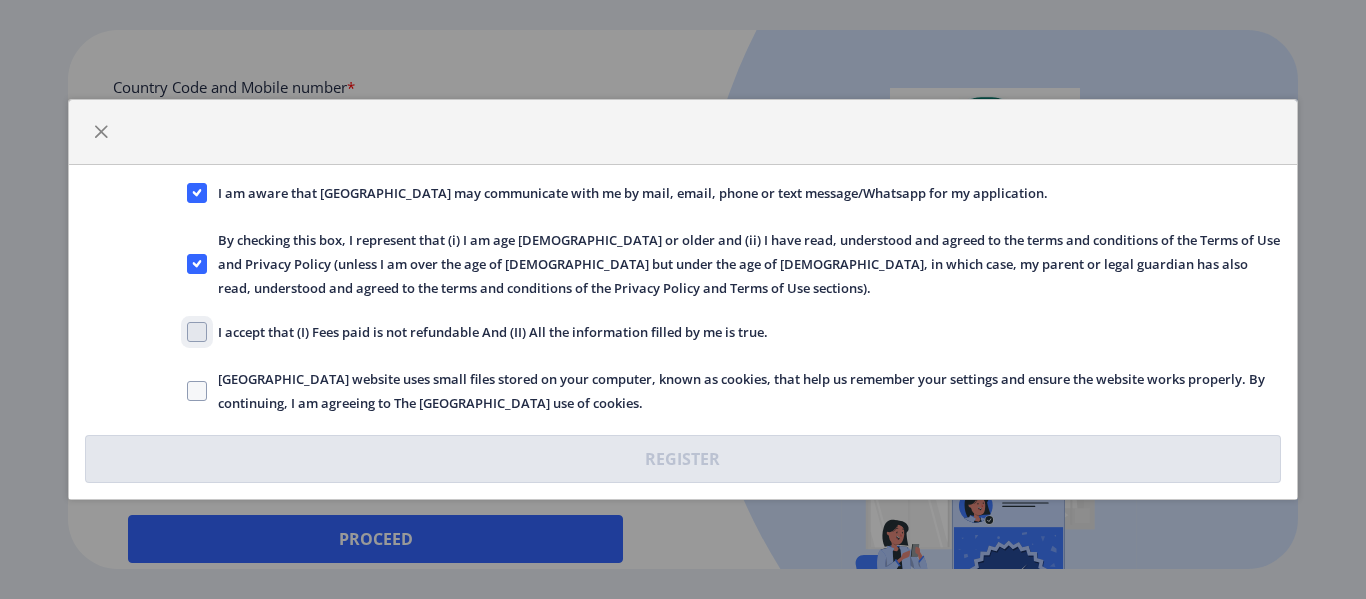 checkbox on "true" 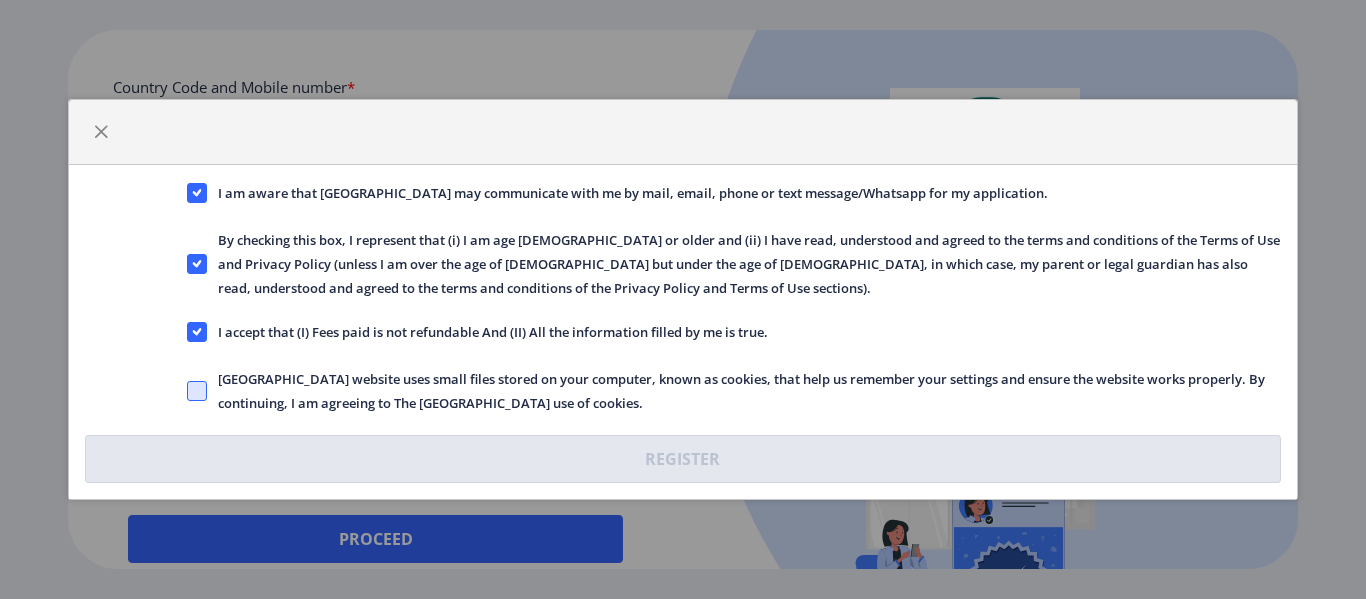 click 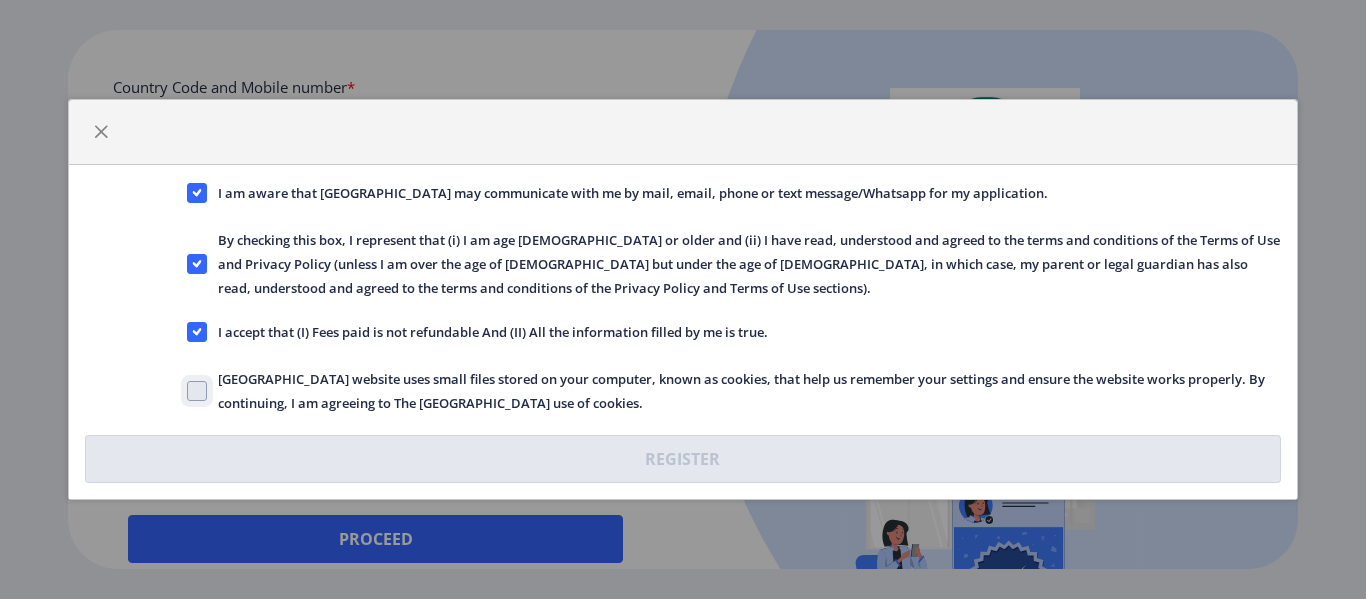 checkbox on "true" 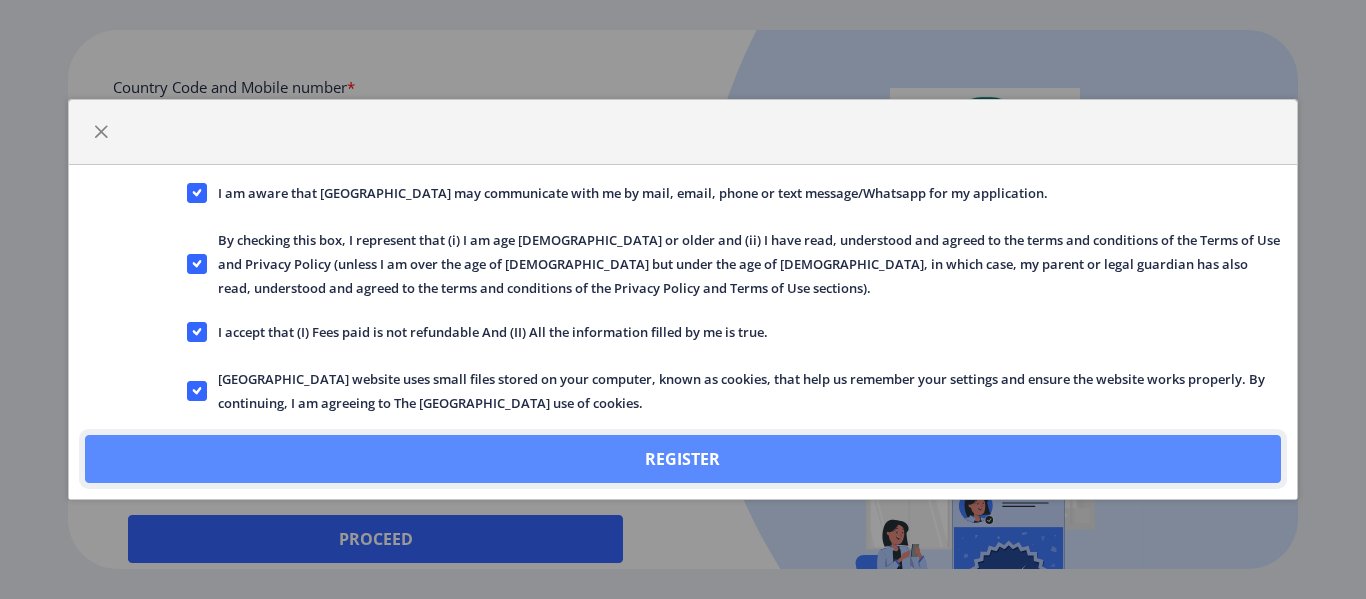 click on "Register" 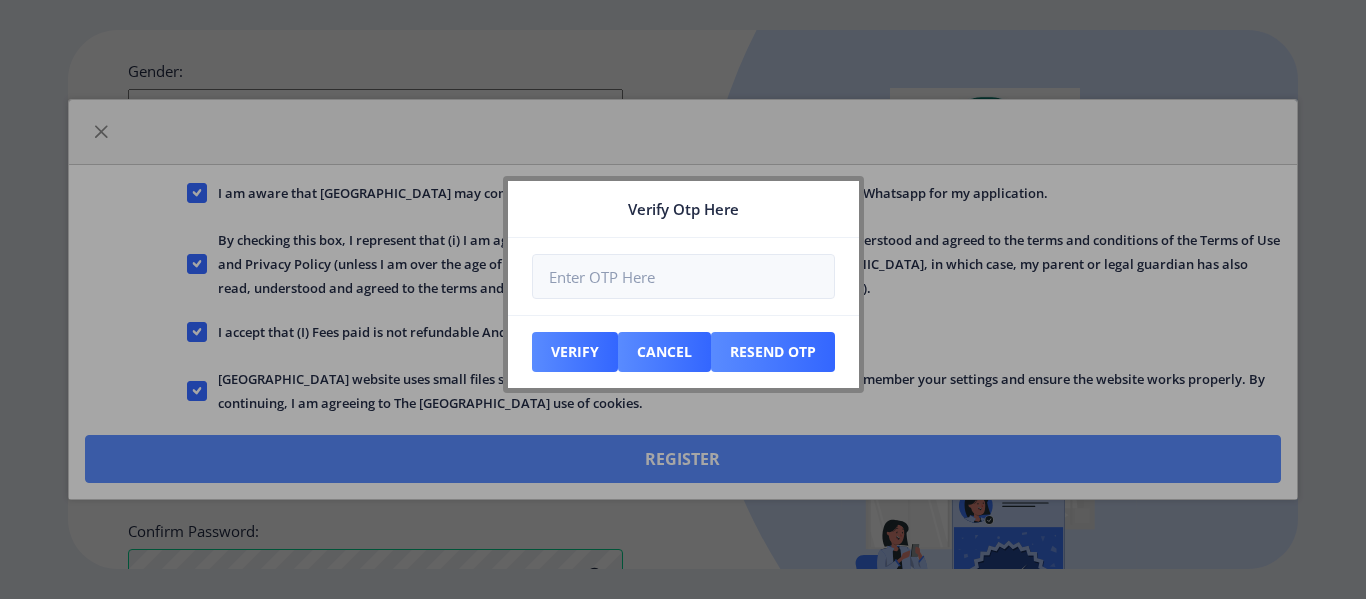scroll, scrollTop: 991, scrollLeft: 0, axis: vertical 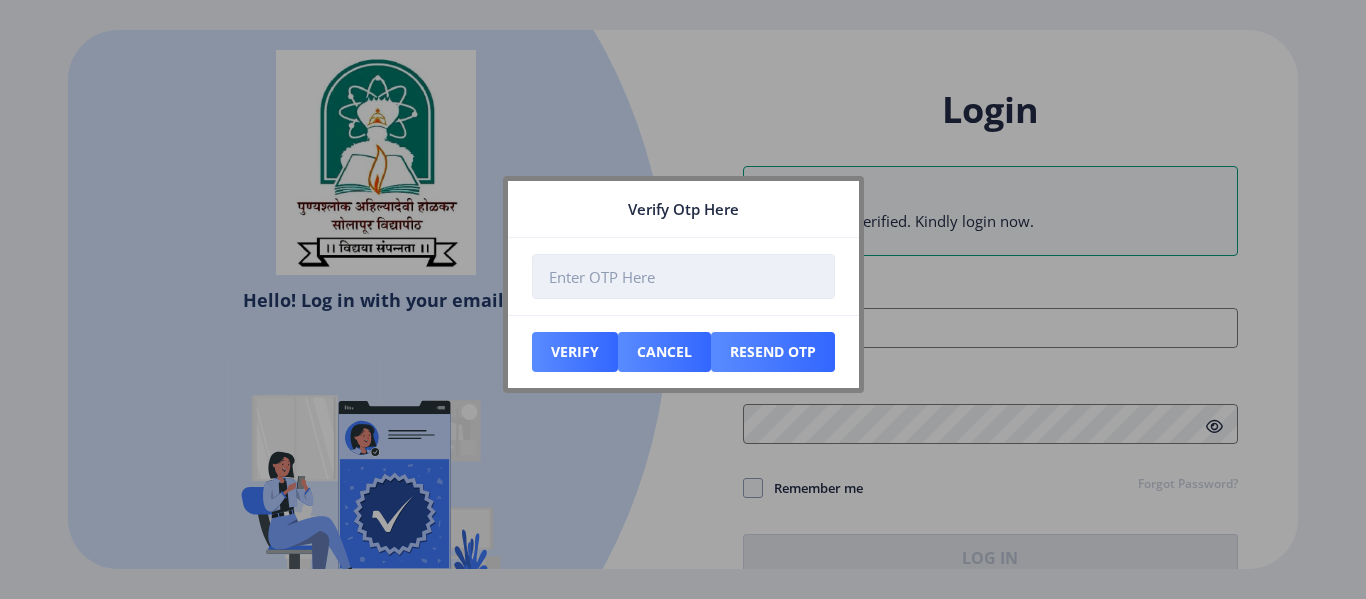 click at bounding box center (683, 276) 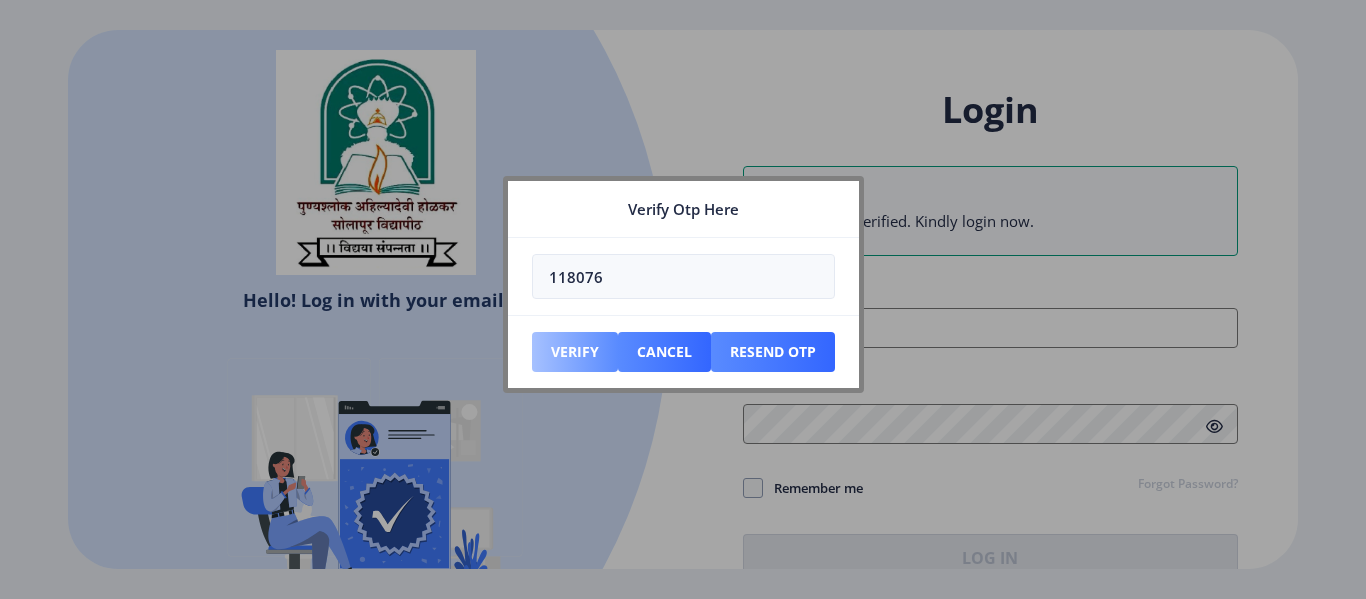 type on "118076" 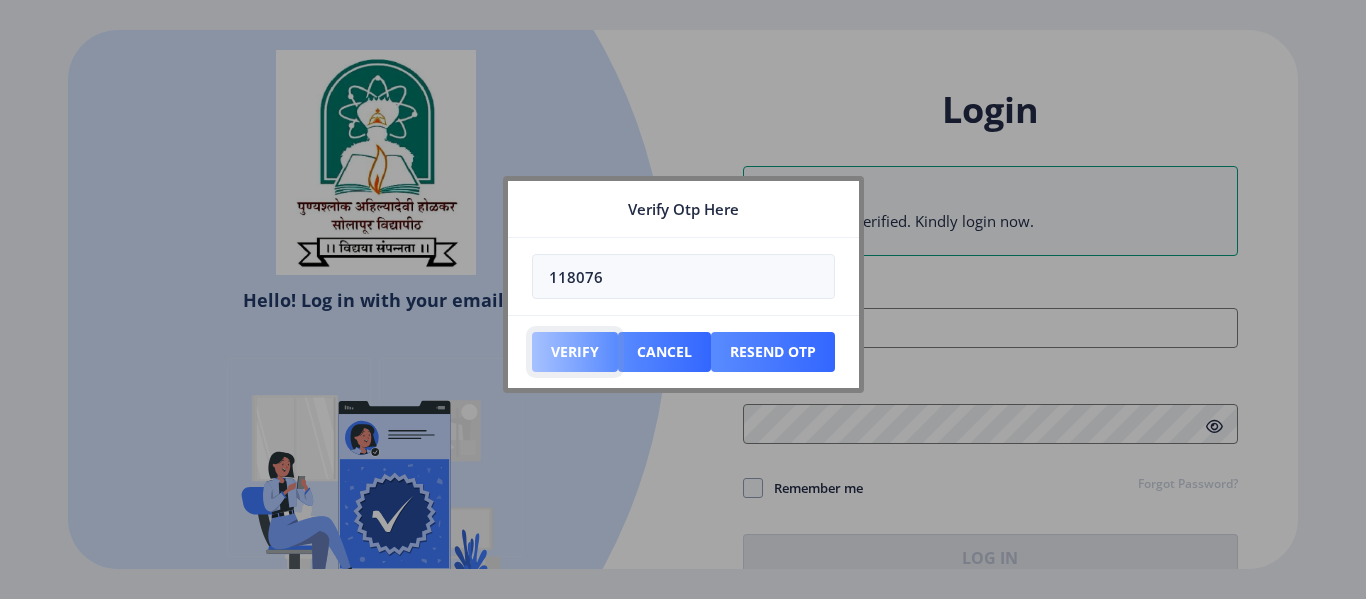 click on "Verify" at bounding box center [575, 352] 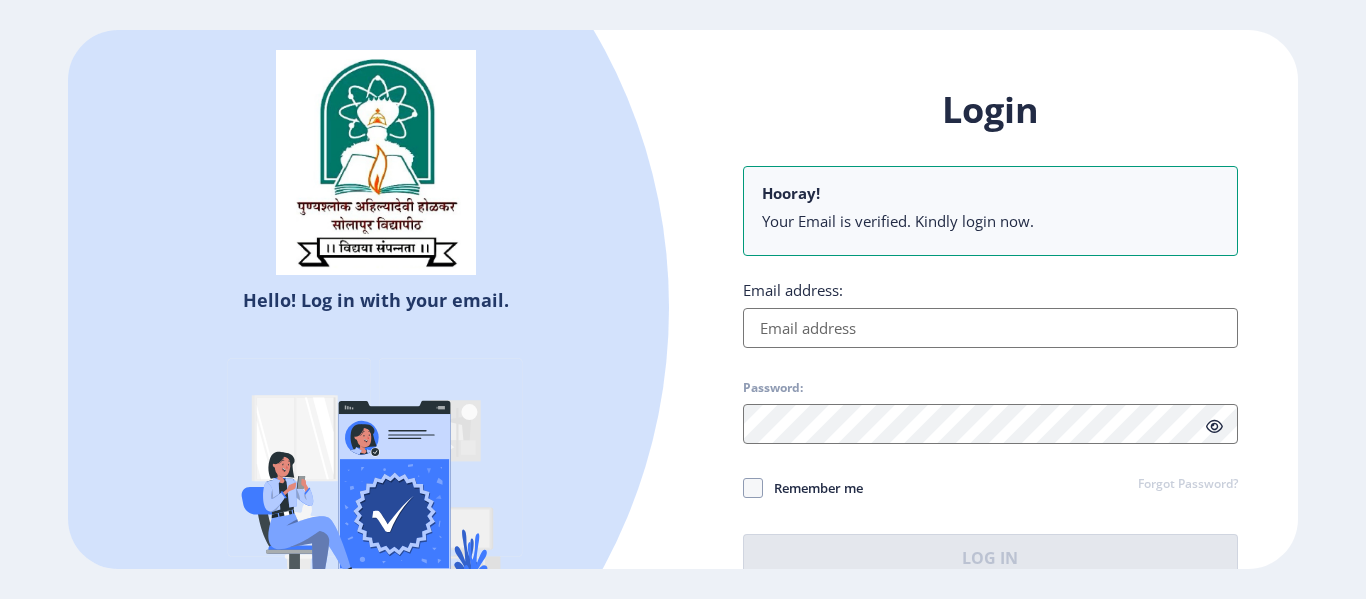 click on "Email address:" at bounding box center (990, 328) 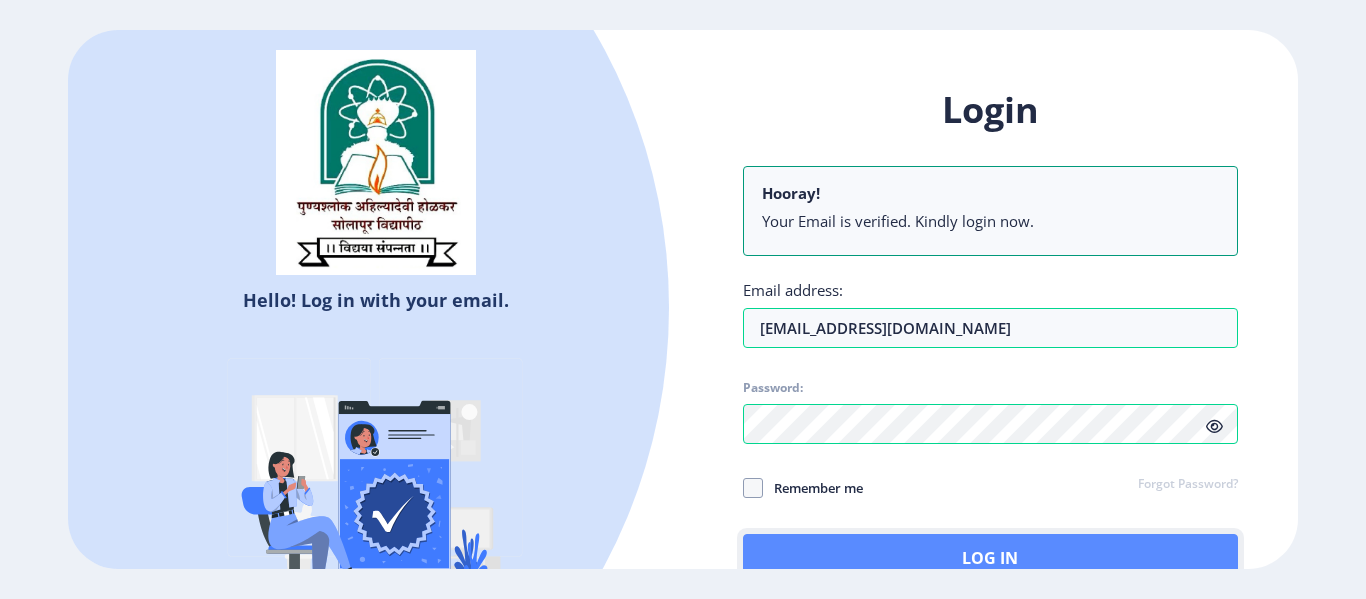 click on "Log In" 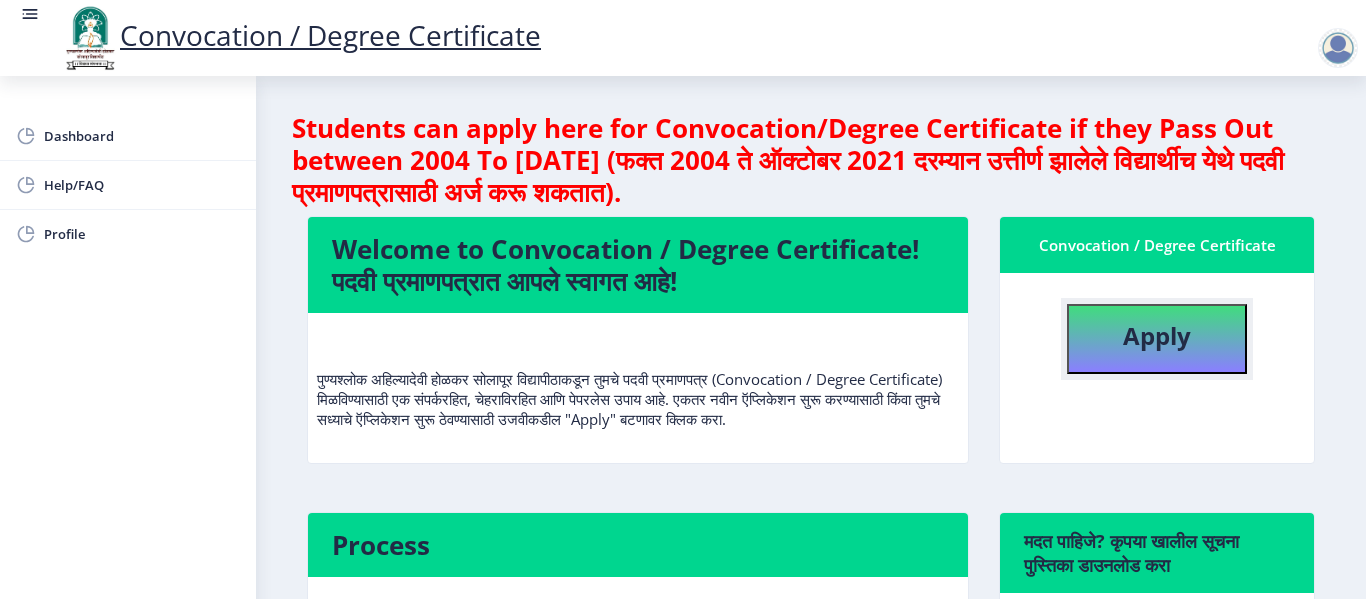 click on "Apply" 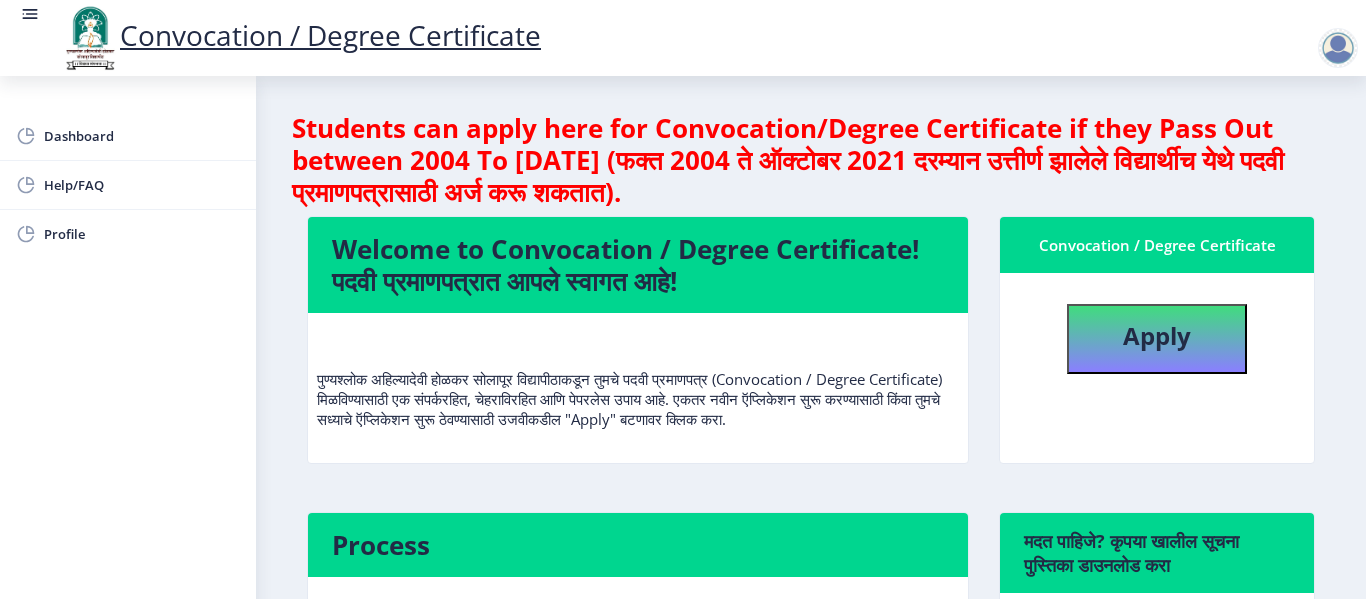 select 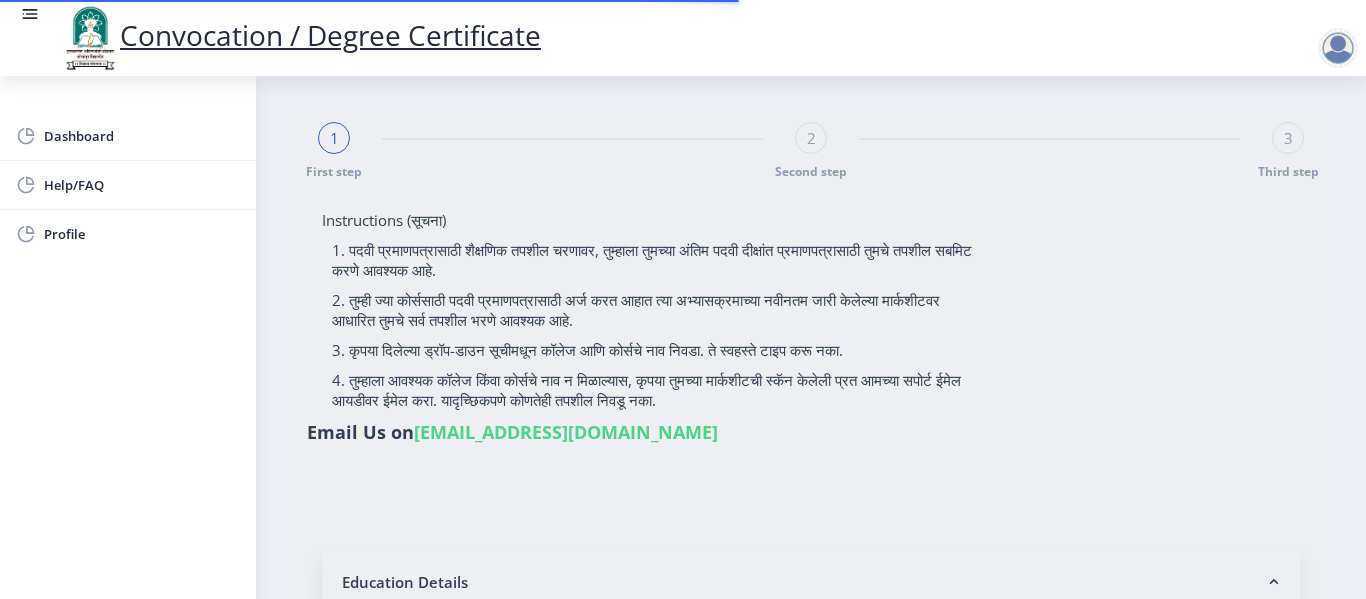 type on "[PERSON_NAME]" 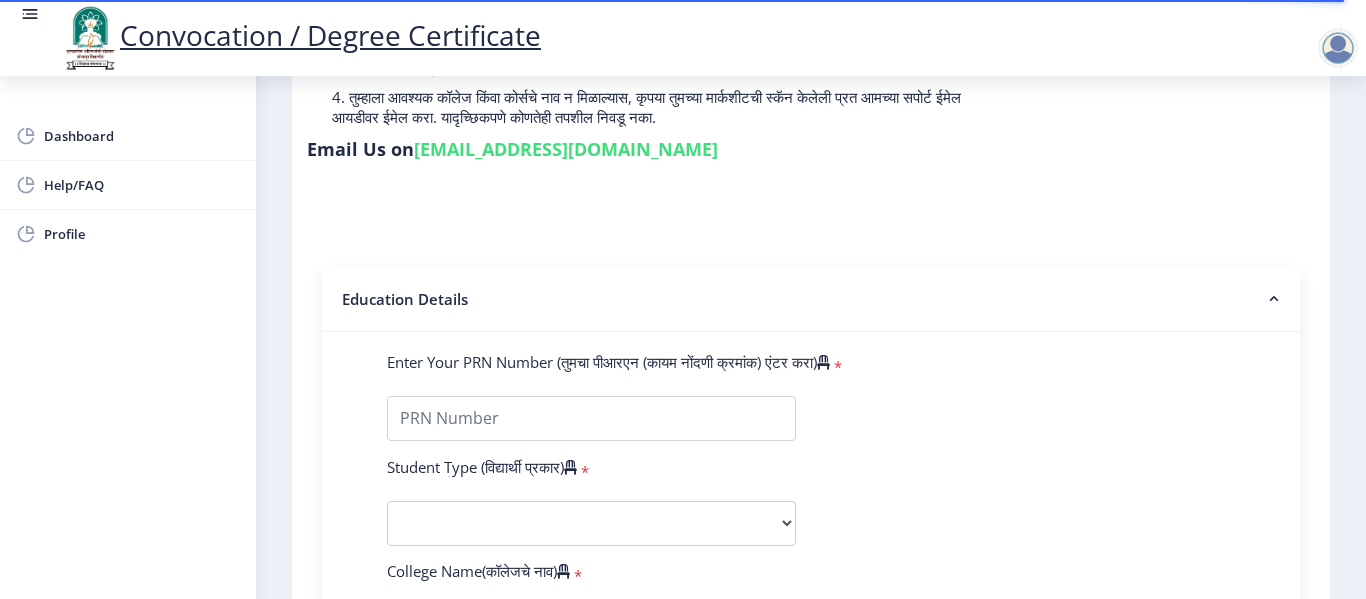 scroll, scrollTop: 300, scrollLeft: 0, axis: vertical 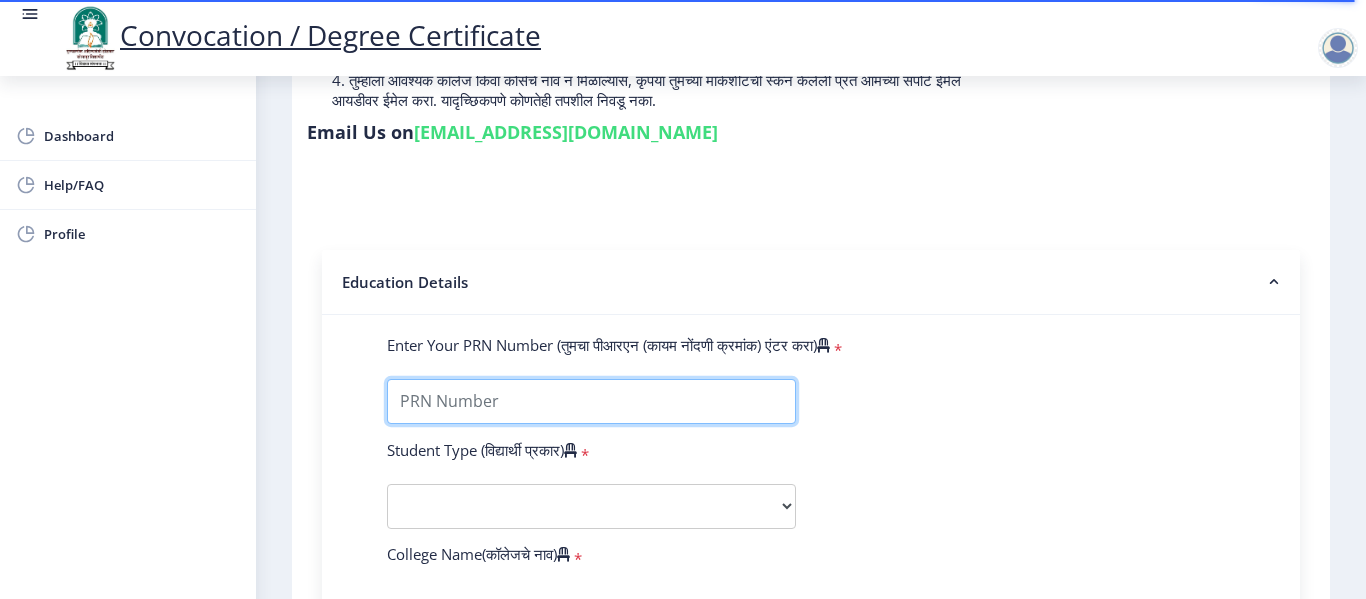 click on "Enter Your PRN Number (तुमचा पीआरएन (कायम नोंदणी क्रमांक) एंटर करा)" at bounding box center (591, 401) 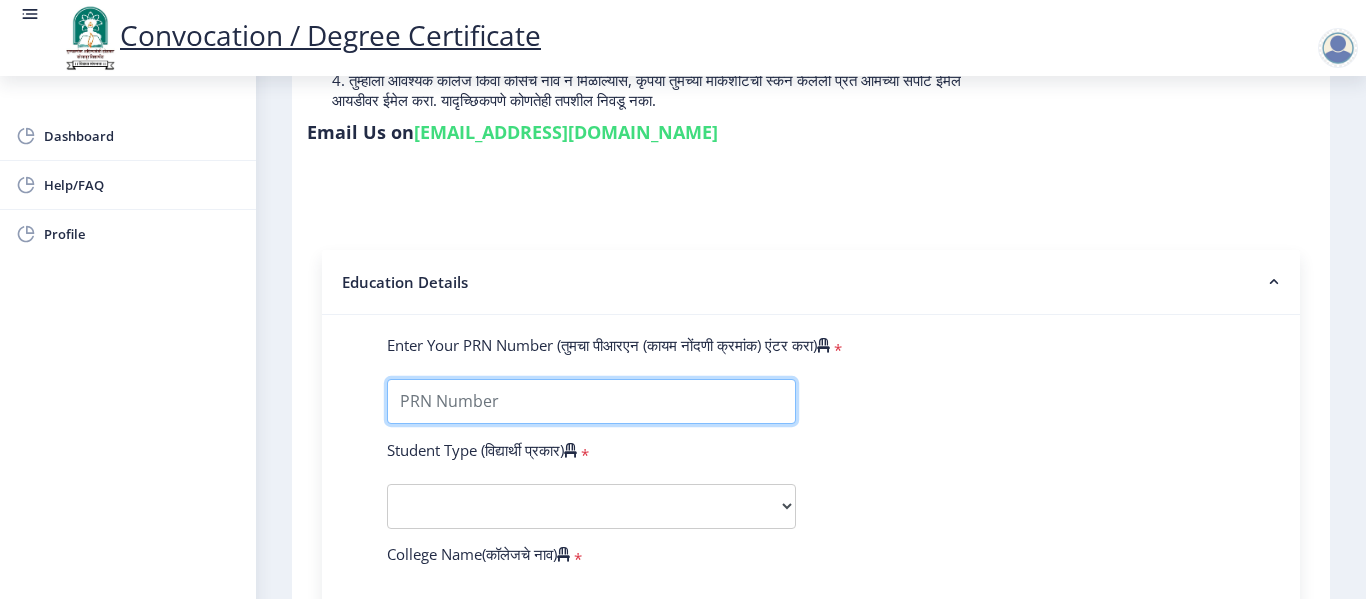 click on "Enter Your PRN Number (तुमचा पीआरएन (कायम नोंदणी क्रमांक) एंटर करा)" at bounding box center (591, 401) 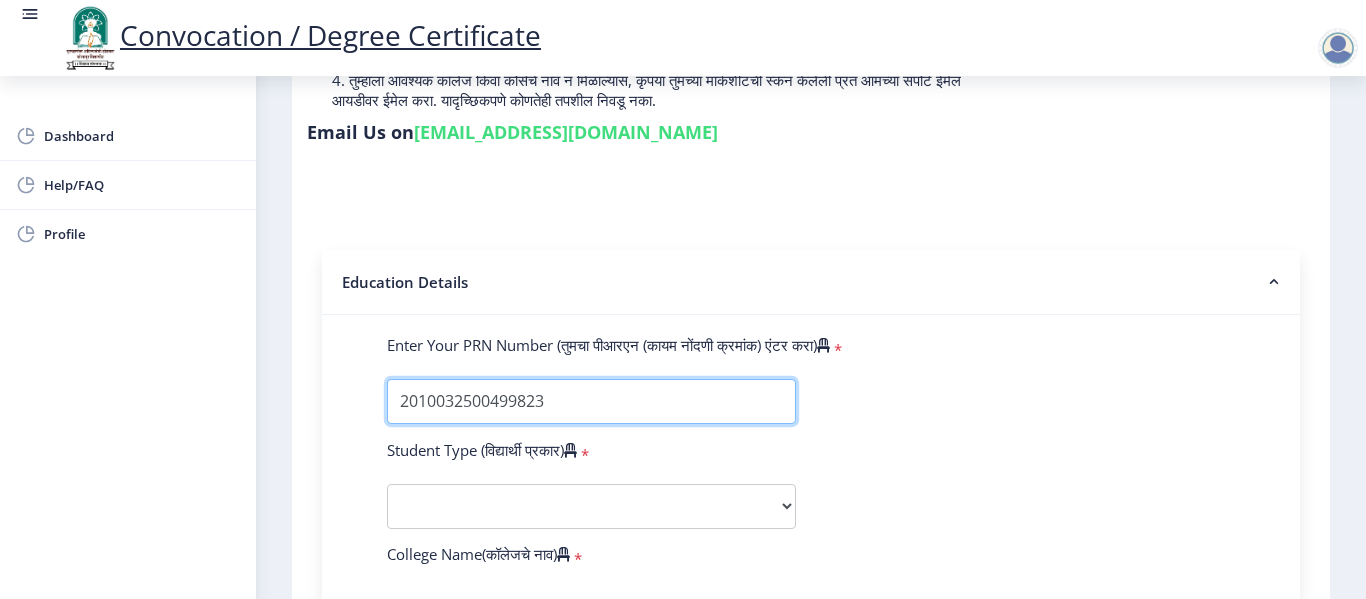 type on "2010032500499823" 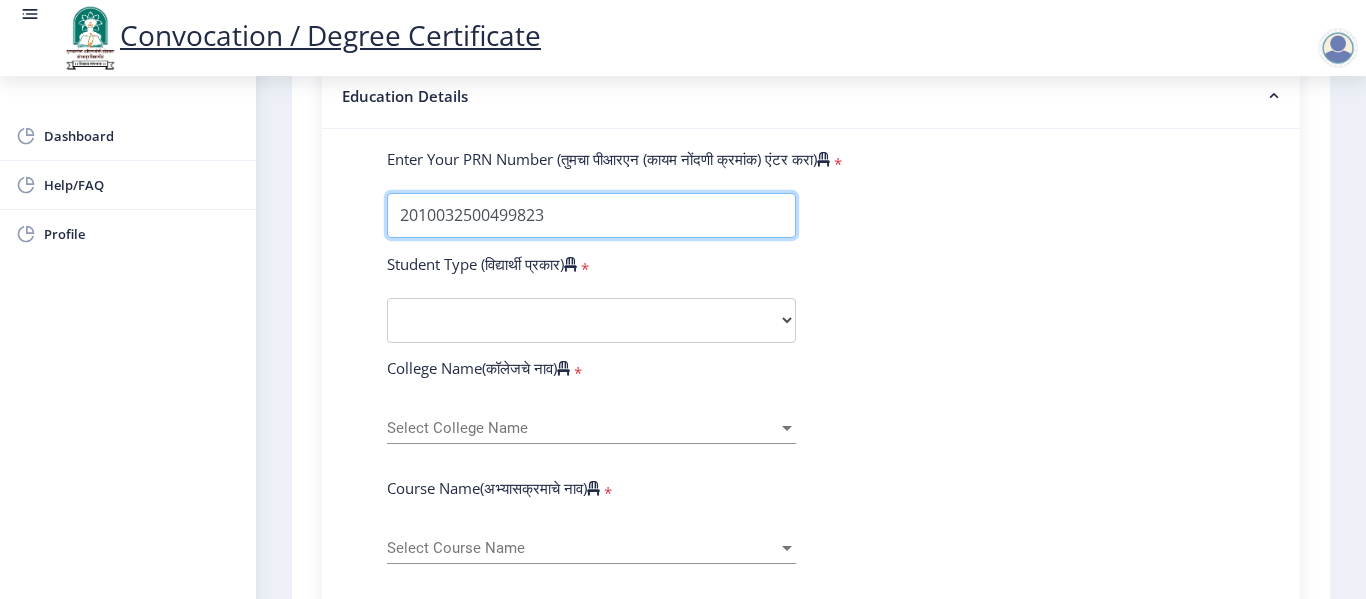 scroll, scrollTop: 500, scrollLeft: 0, axis: vertical 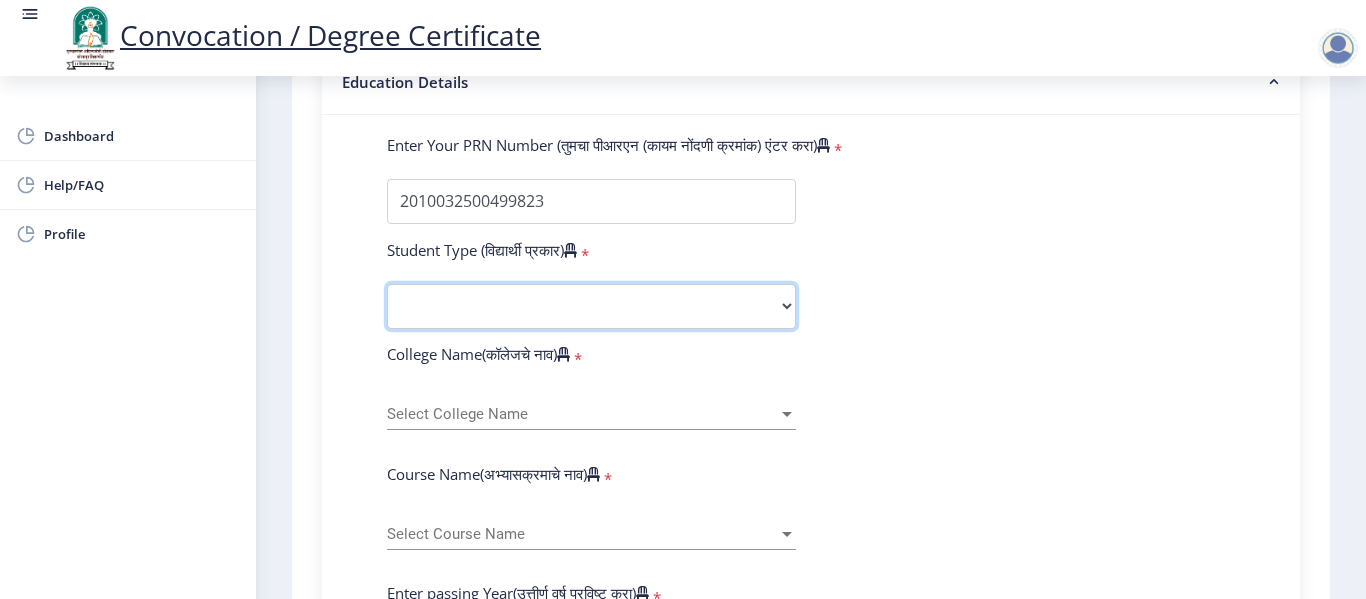 click on "Select Student Type Regular External" at bounding box center [591, 306] 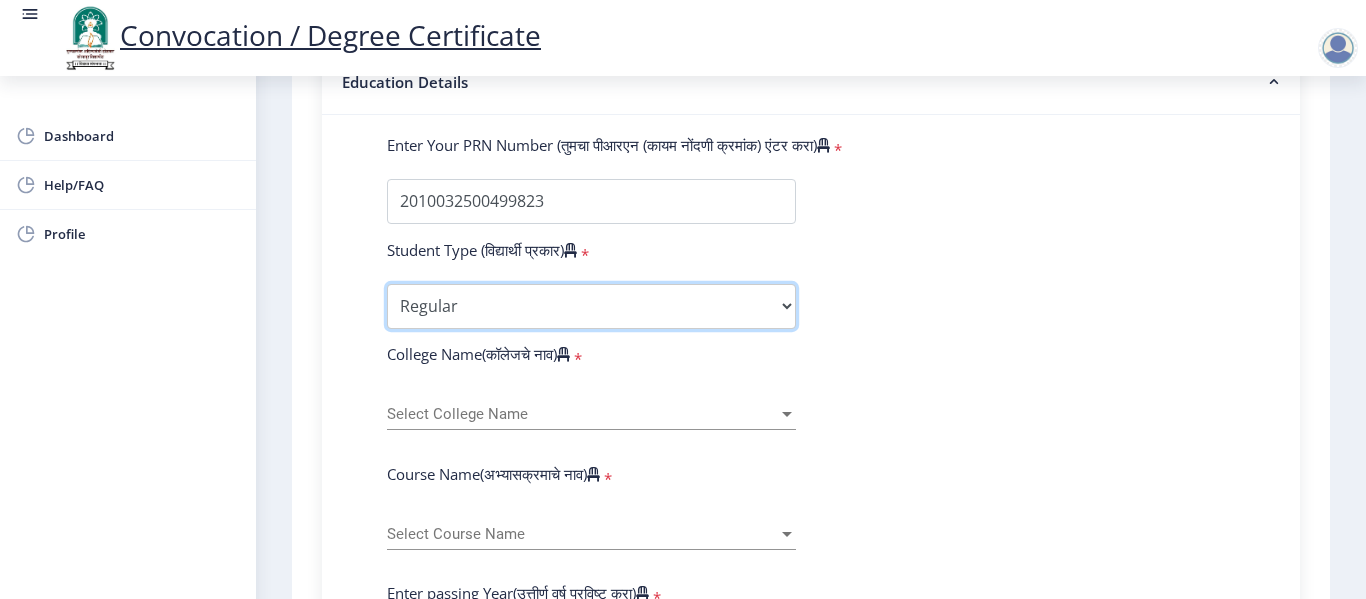 click on "Select Student Type Regular External" at bounding box center [591, 306] 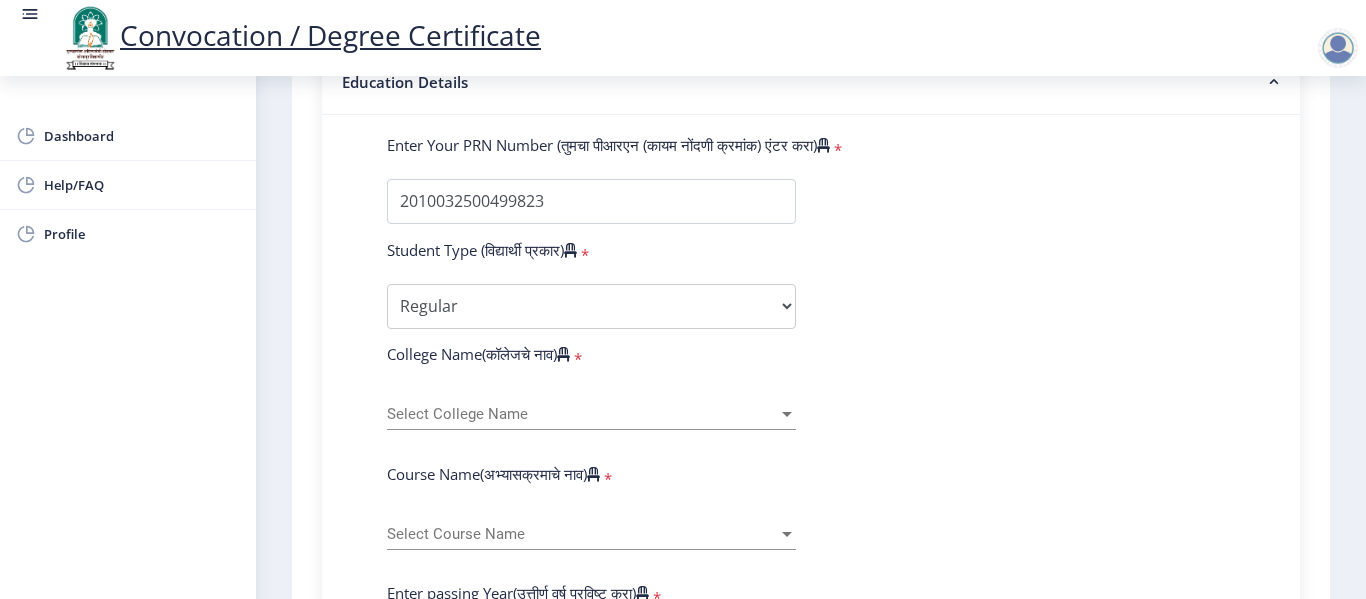 click at bounding box center (787, 414) 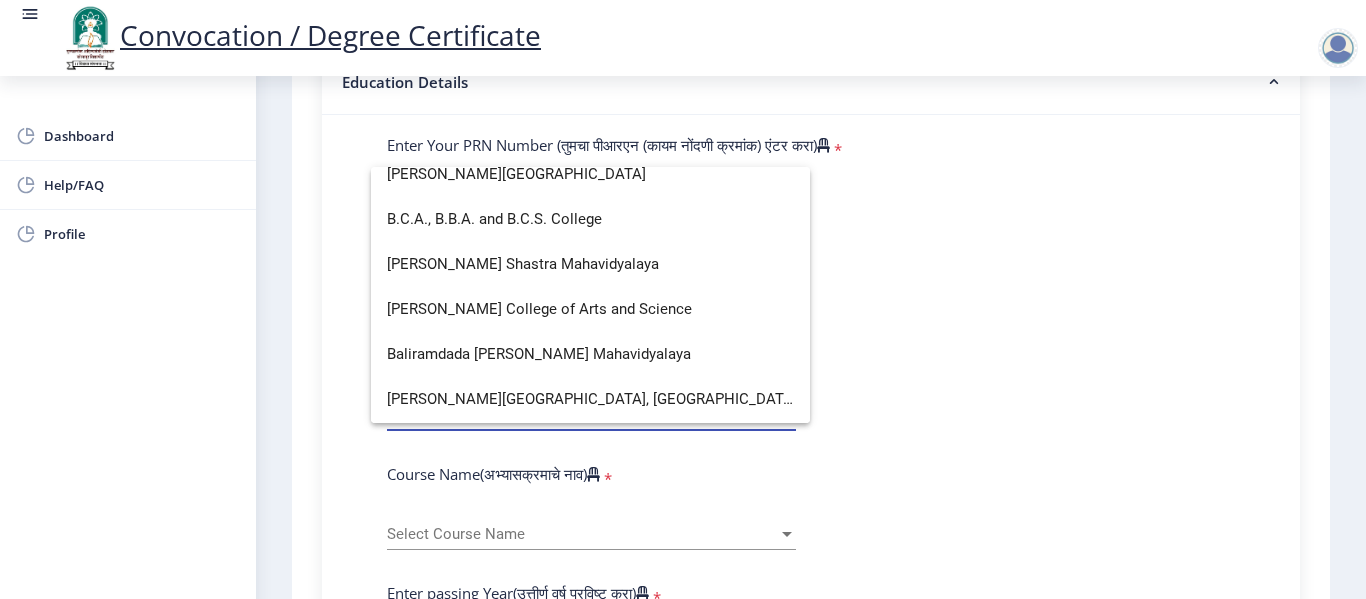 scroll, scrollTop: 300, scrollLeft: 0, axis: vertical 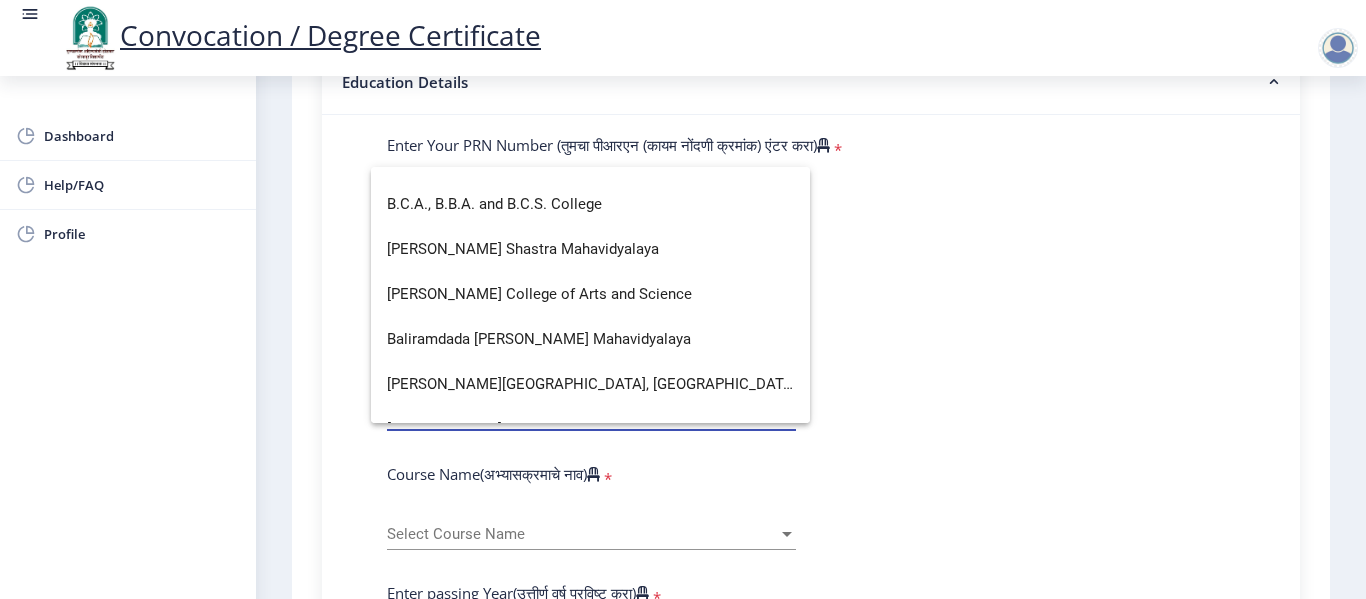 click 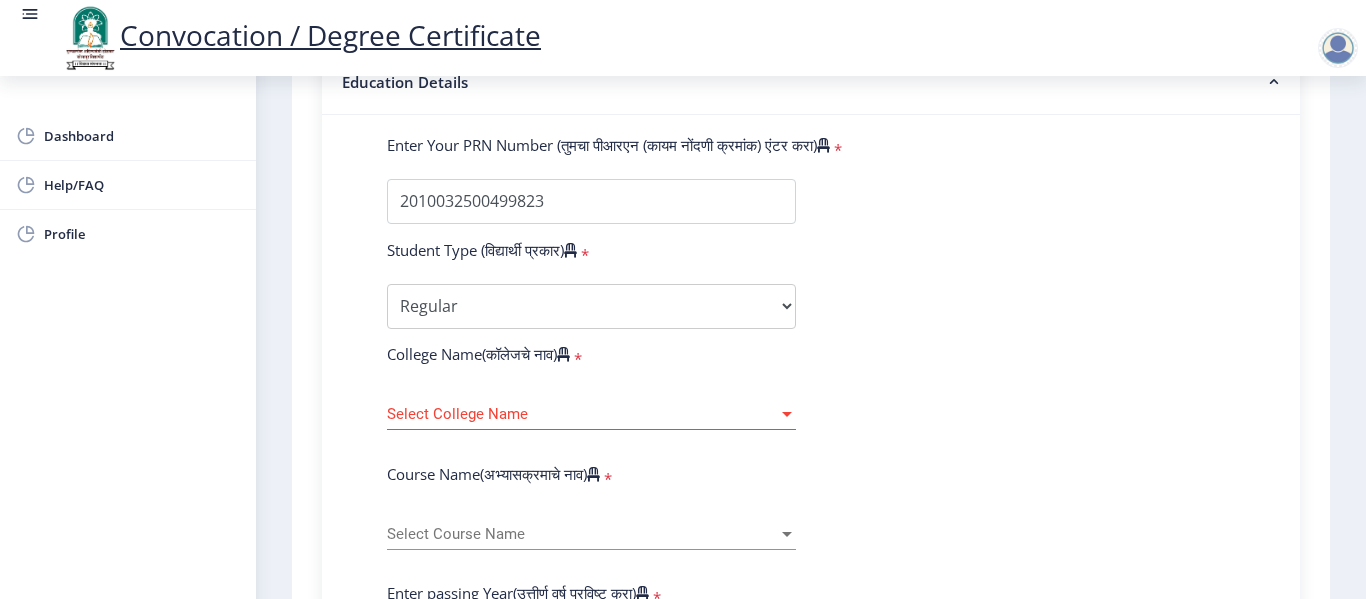 click on "Select College Name" at bounding box center [582, 414] 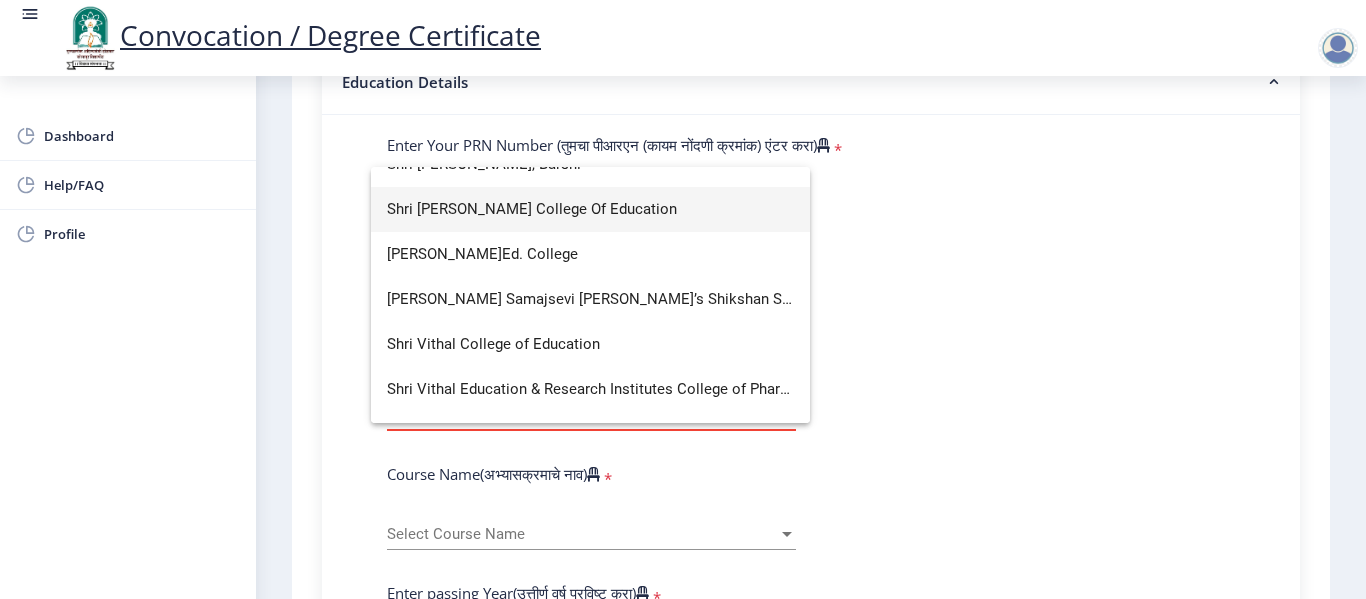 scroll, scrollTop: 5300, scrollLeft: 0, axis: vertical 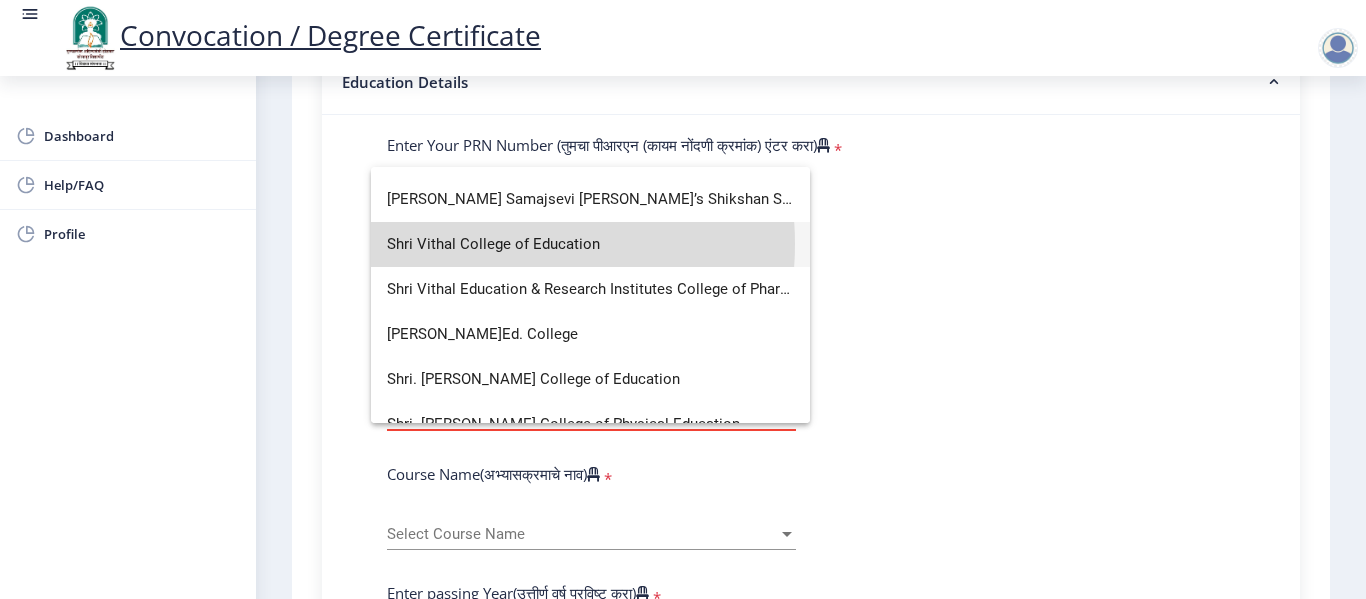 click on "Shri Vithal College of Education" at bounding box center (590, 244) 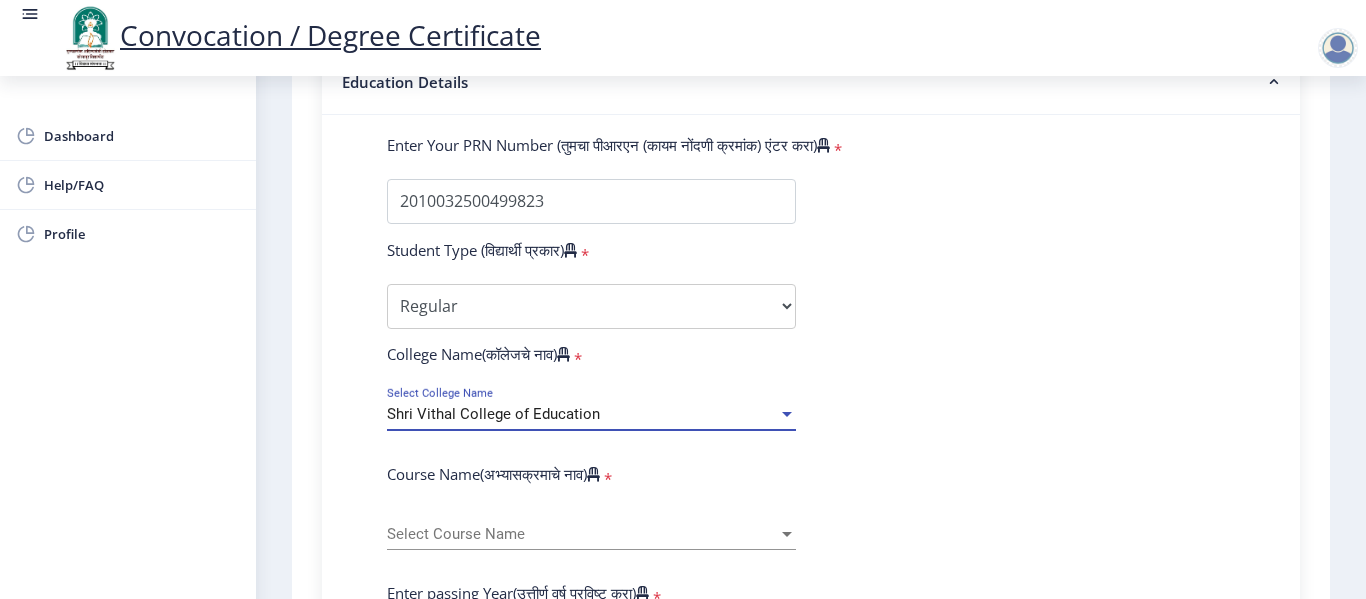 click on "Shri Vithal College of Education" at bounding box center (582, 414) 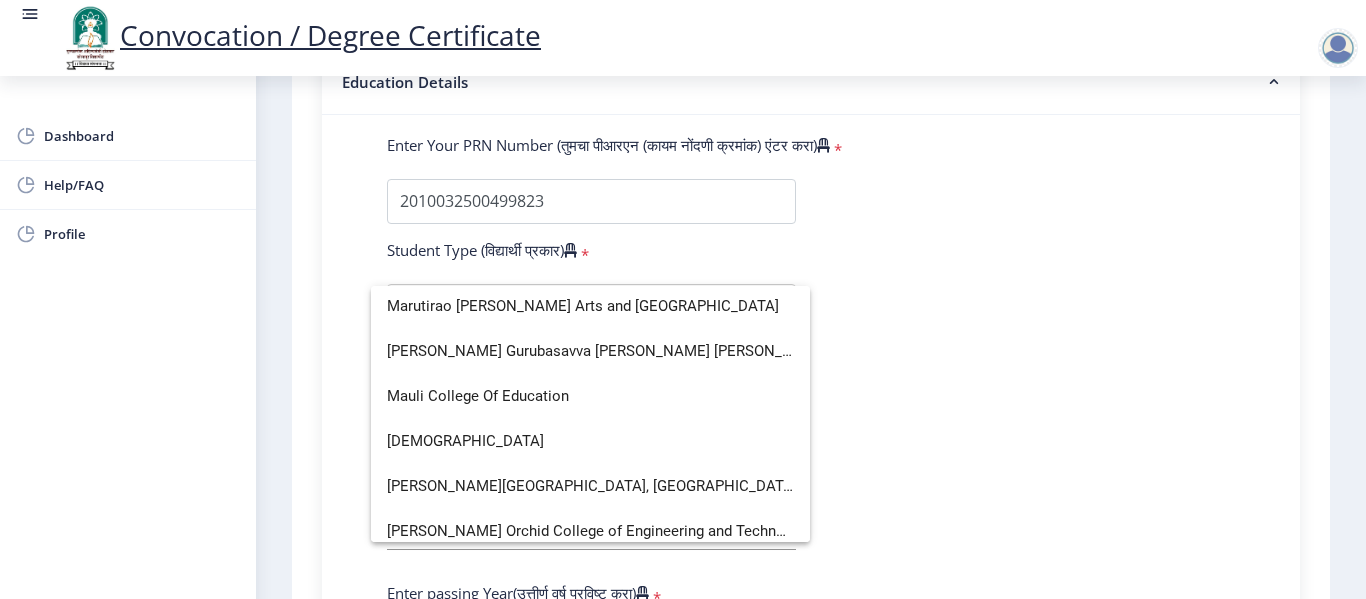 scroll, scrollTop: 3200, scrollLeft: 0, axis: vertical 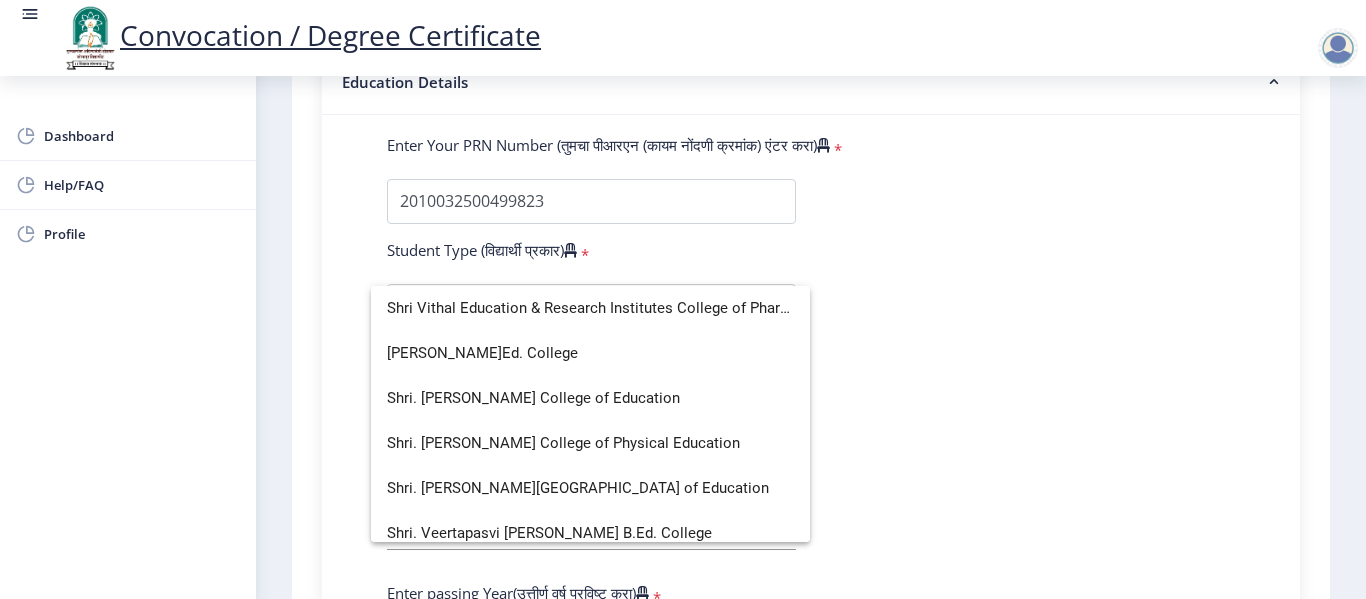 click 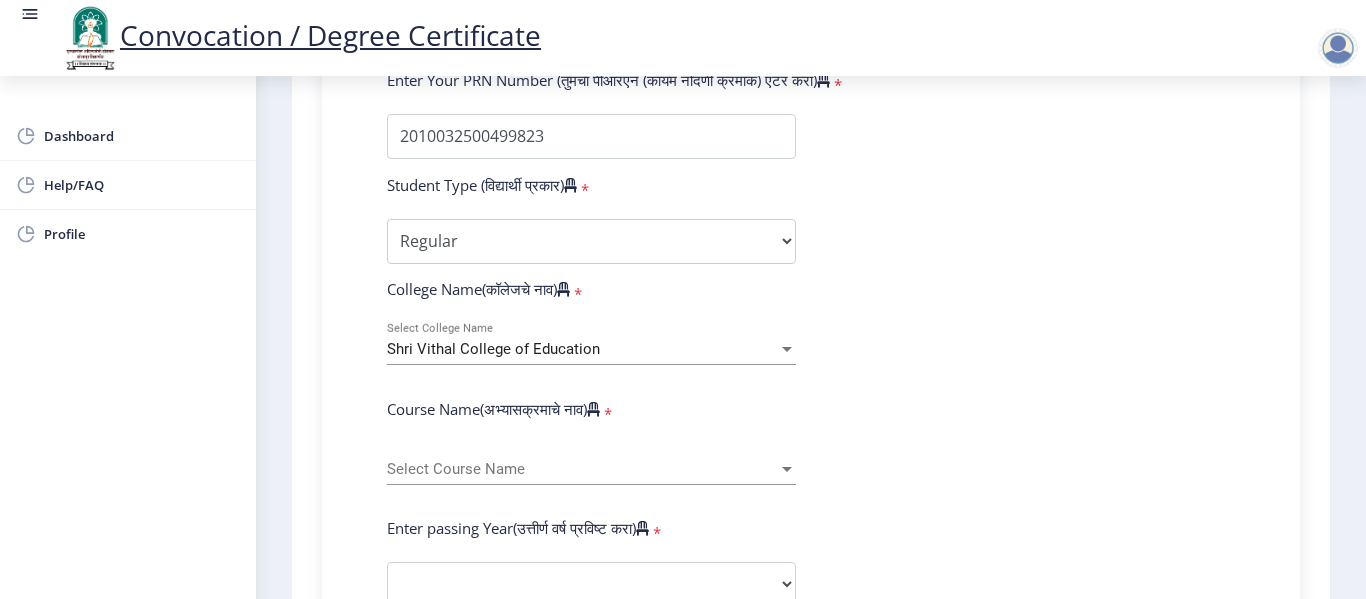 scroll, scrollTop: 600, scrollLeft: 0, axis: vertical 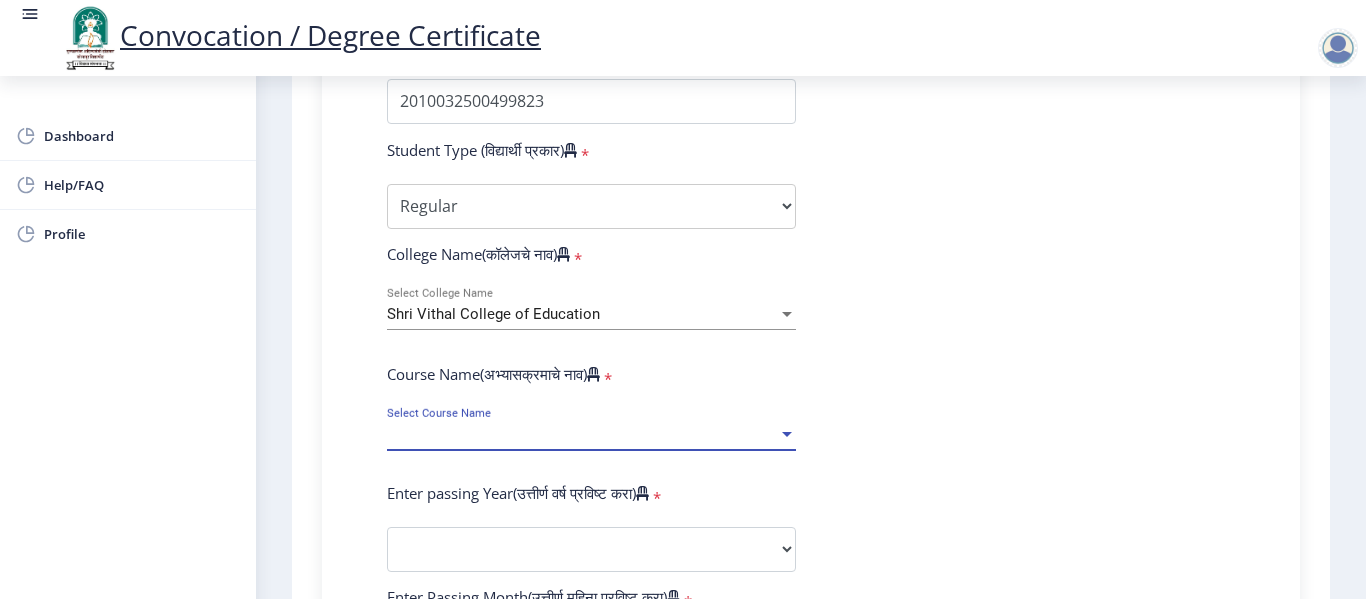 click on "Select Course Name" at bounding box center (582, 434) 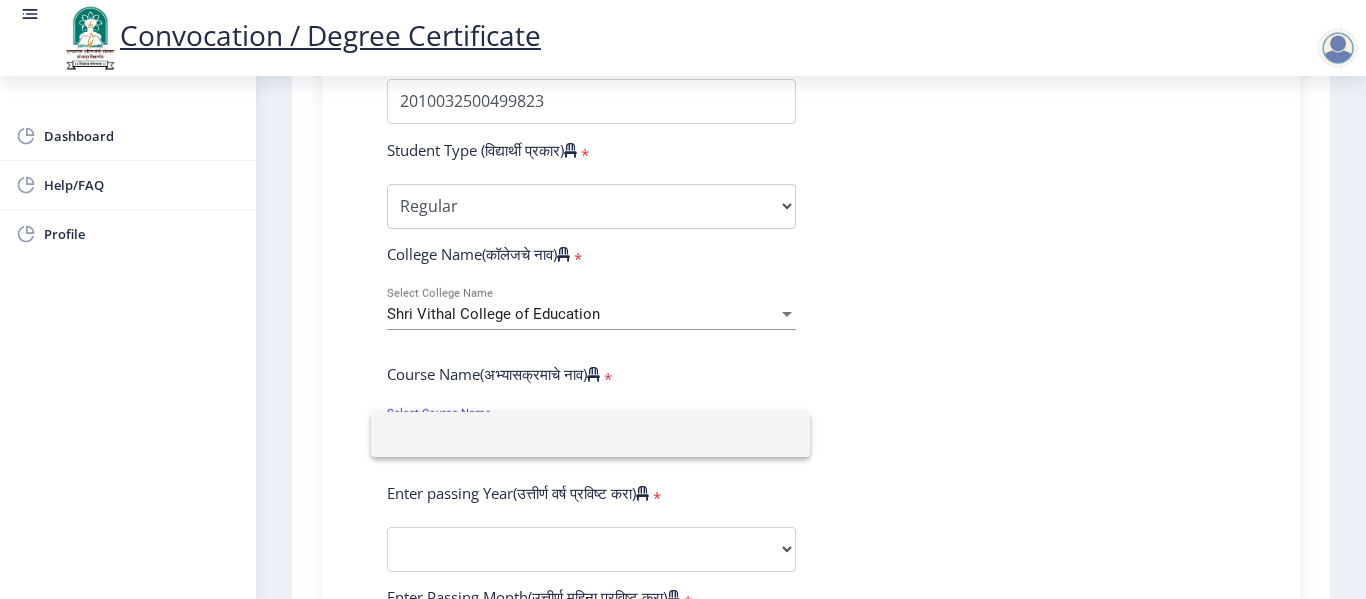 click 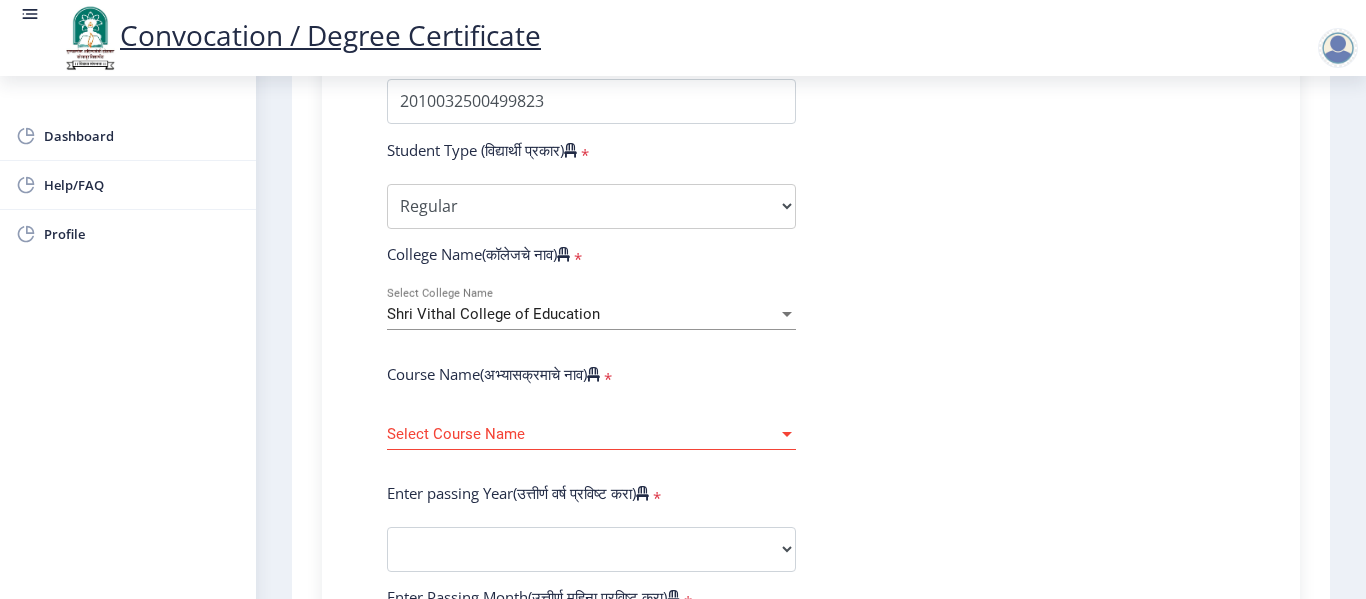 click on "Select Course Name Select Course Name" 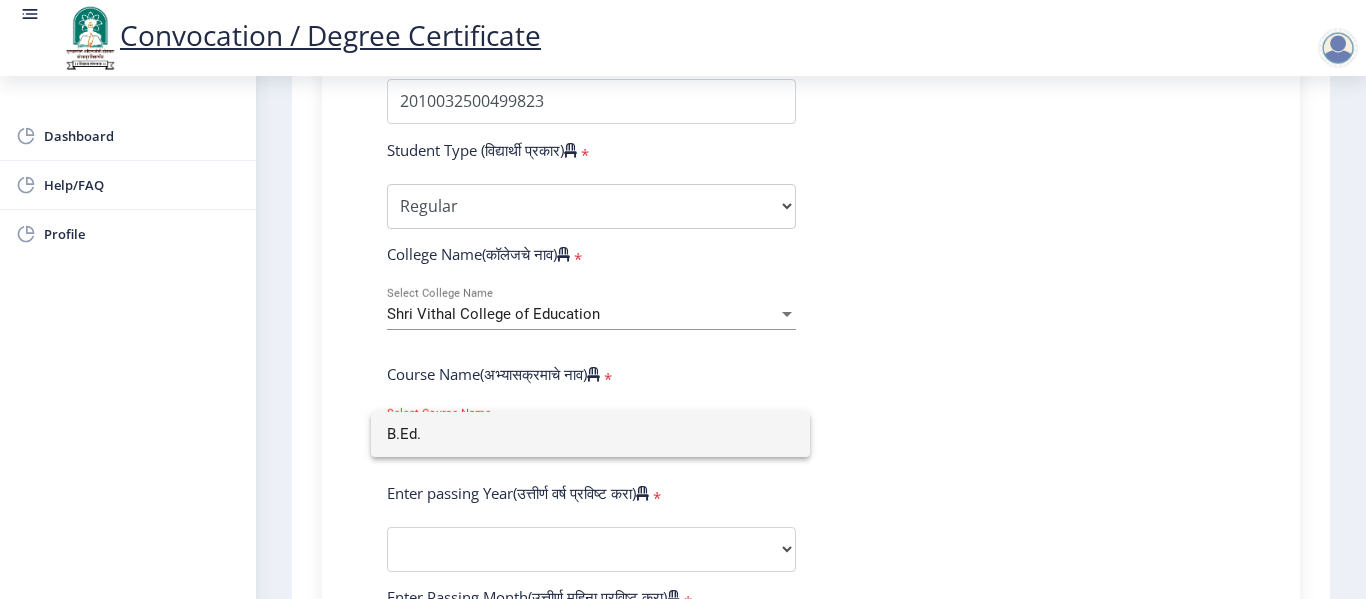 type on "B.Ed." 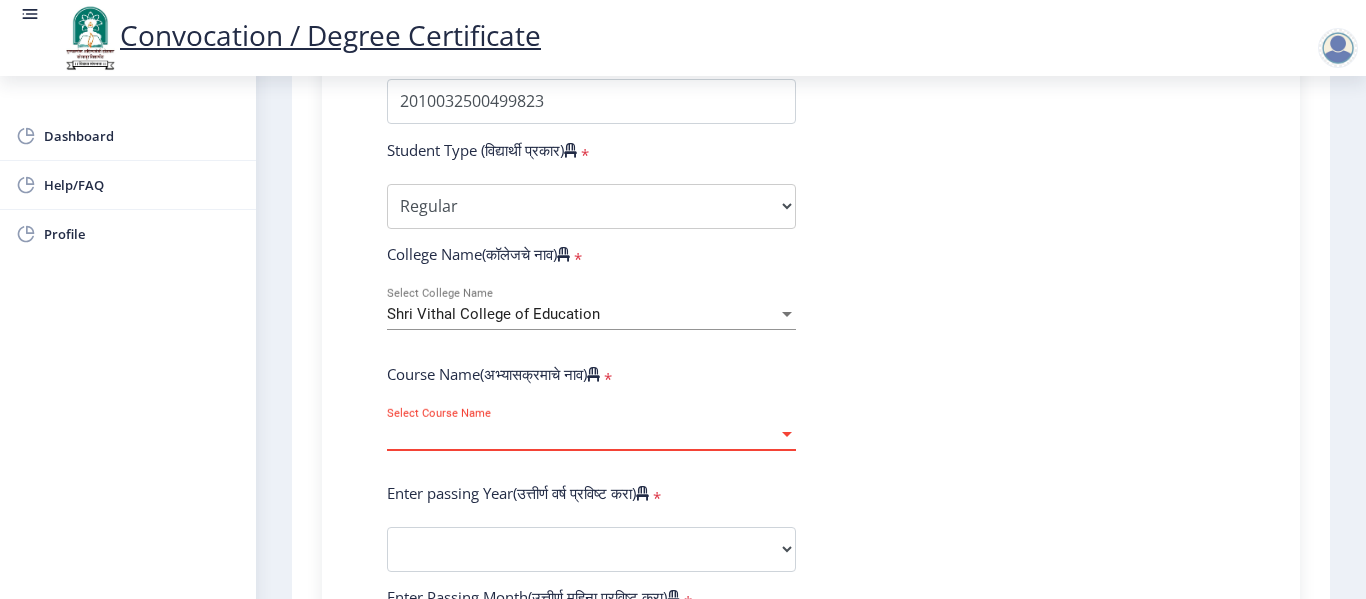 click on "Select Course Name" at bounding box center [582, 434] 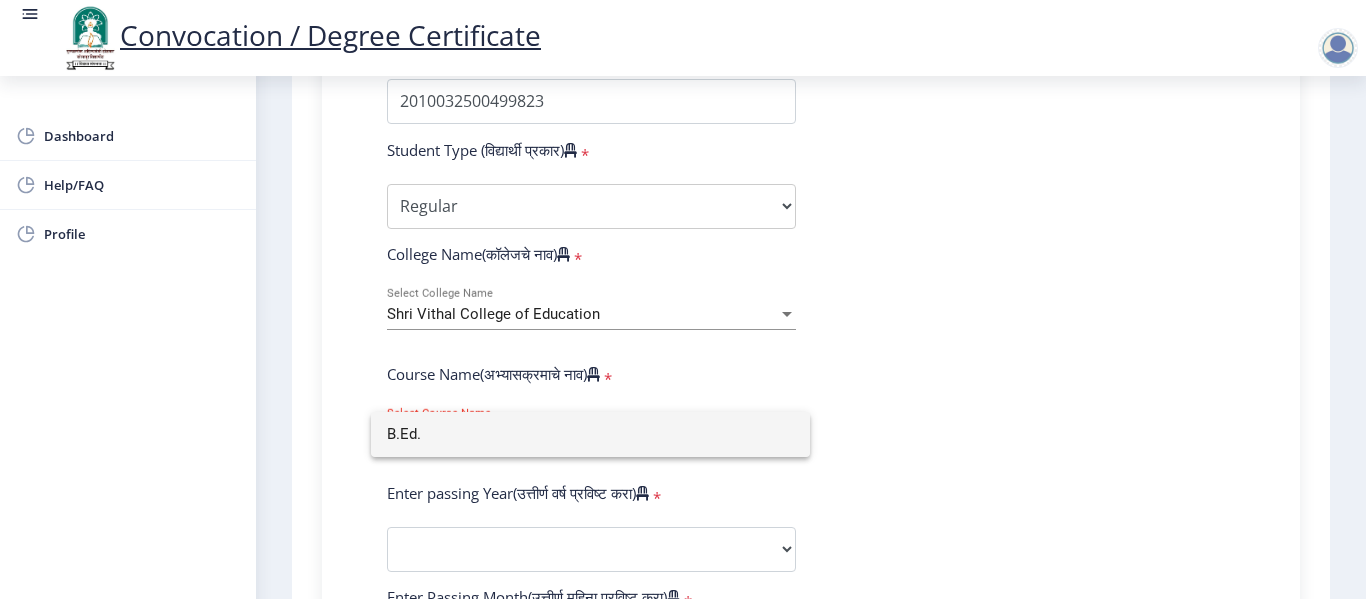 click on "B.Ed." at bounding box center [590, 434] 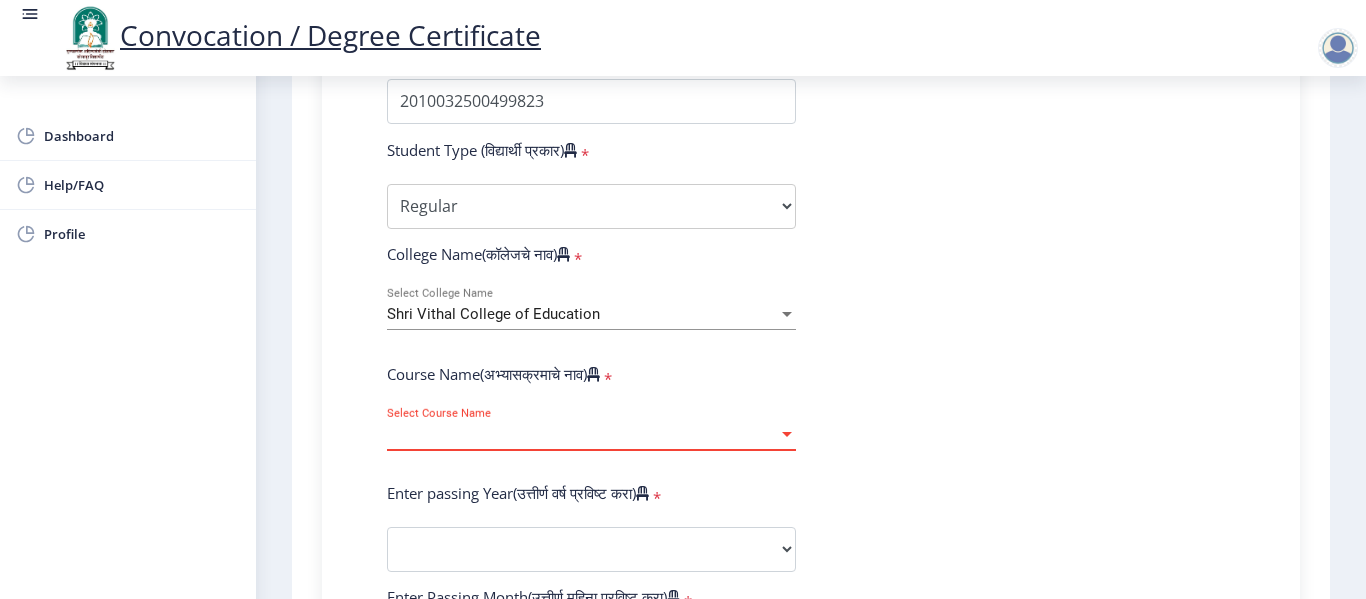 click at bounding box center [787, 434] 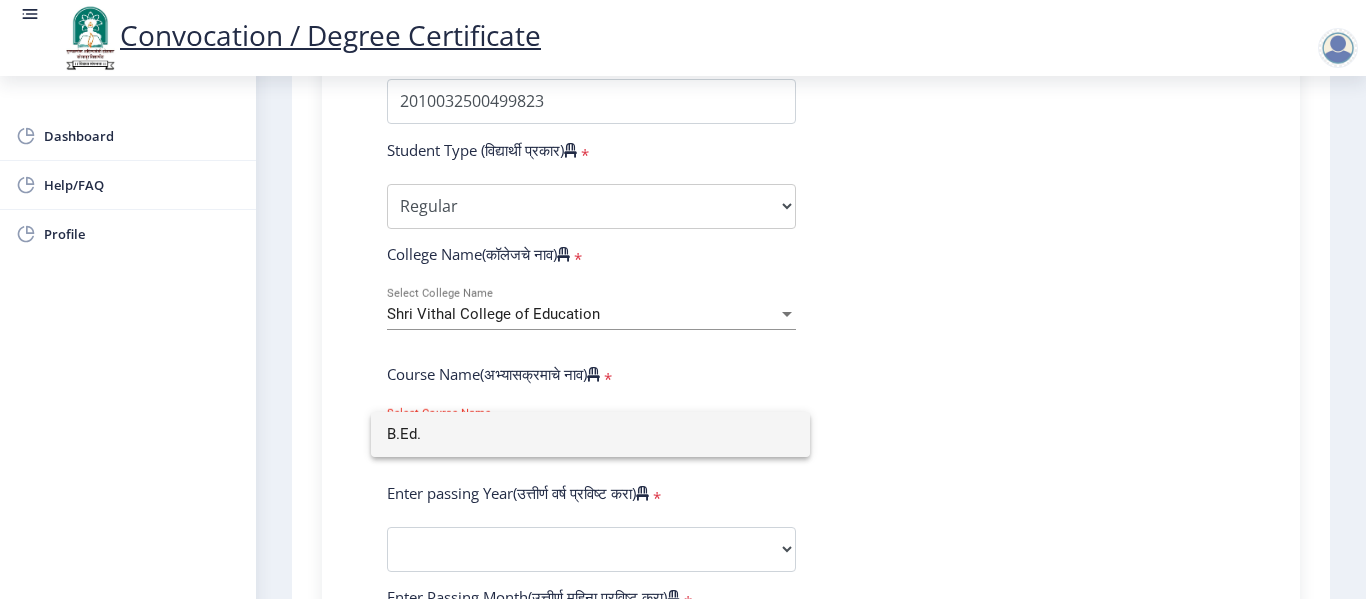 click on "B.Ed." at bounding box center [590, 434] 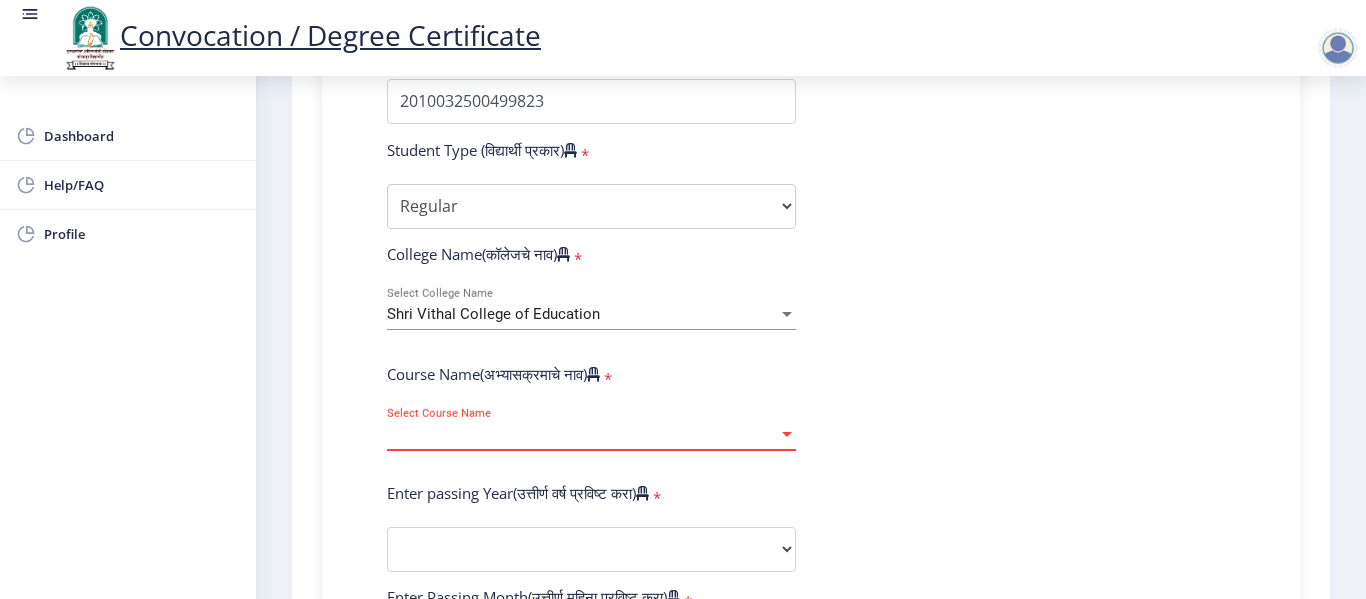 click at bounding box center [787, 434] 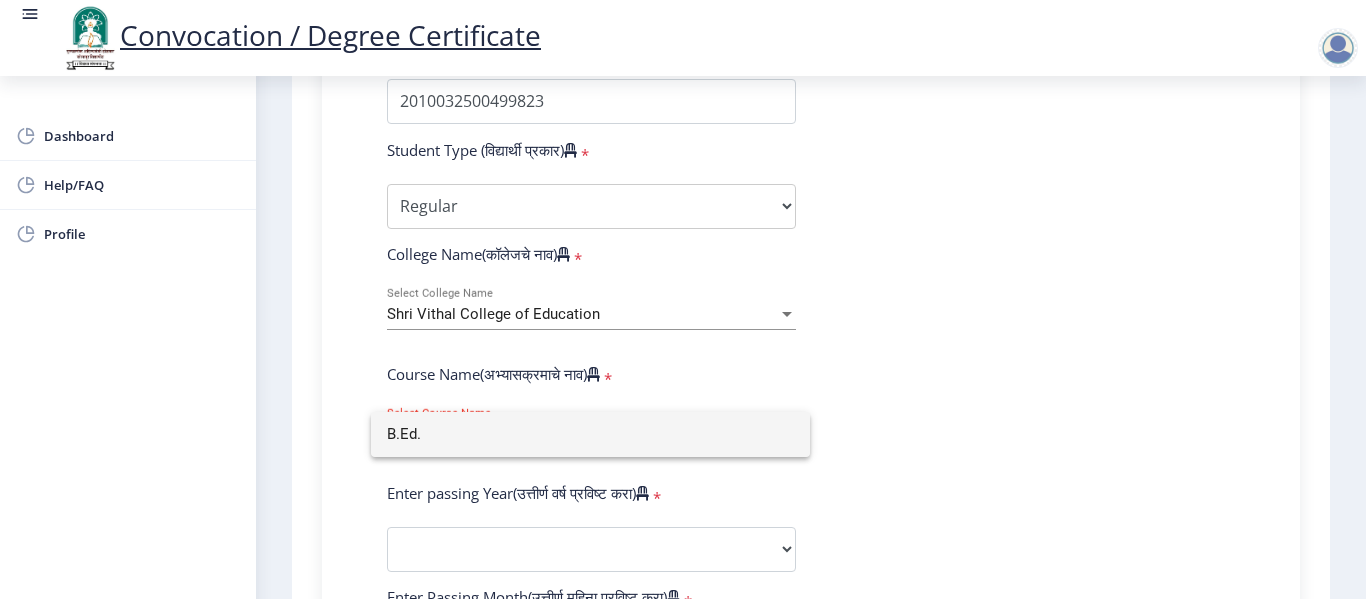 click on "B.Ed." at bounding box center [590, 434] 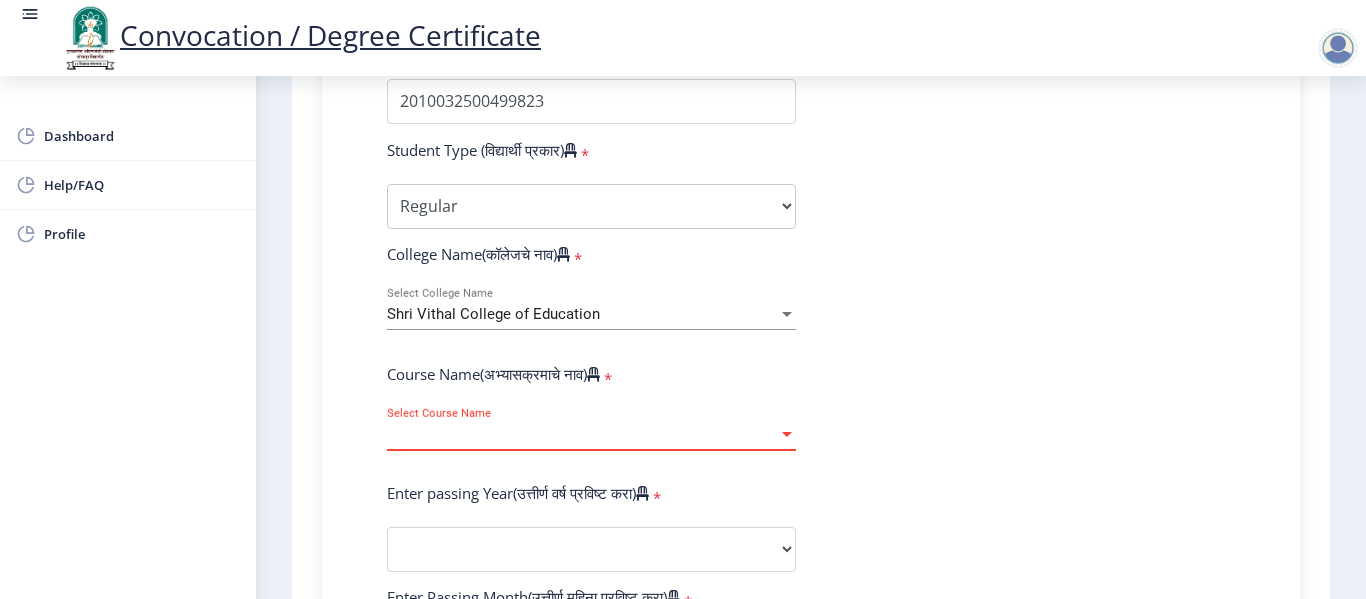 click on "Enter Your PRN Number (तुमचा पीआरएन (कायम नोंदणी क्रमांक) एंटर करा)   * Student Type (विद्यार्थी प्रकार)    * Select Student Type Regular External College Name(कॉलेजचे नाव)   * [PERSON_NAME] College of Education Select College Name Course Name(अभ्यासक्रमाचे नाव)   * Select Course Name Select Course Name Enter passing Year(उत्तीर्ण वर्ष प्रविष्ट करा)   *  2025   2024   2023   2022   2021   2020   2019   2018   2017   2016   2015   2014   2013   2012   2011   2010   2009   2008   2007   2006   2005   2004   2003   2002   2001   2000   1999   1998   1997   1996   1995   1994   1993   1992   1991   1990   1989   1988   1987   1986   1985   1984   1983   1982   1981   1980   1979   1978   1977   1976  Enter Passing Month(उत्तीर्ण महिना प्रविष्ट करा)   * March" 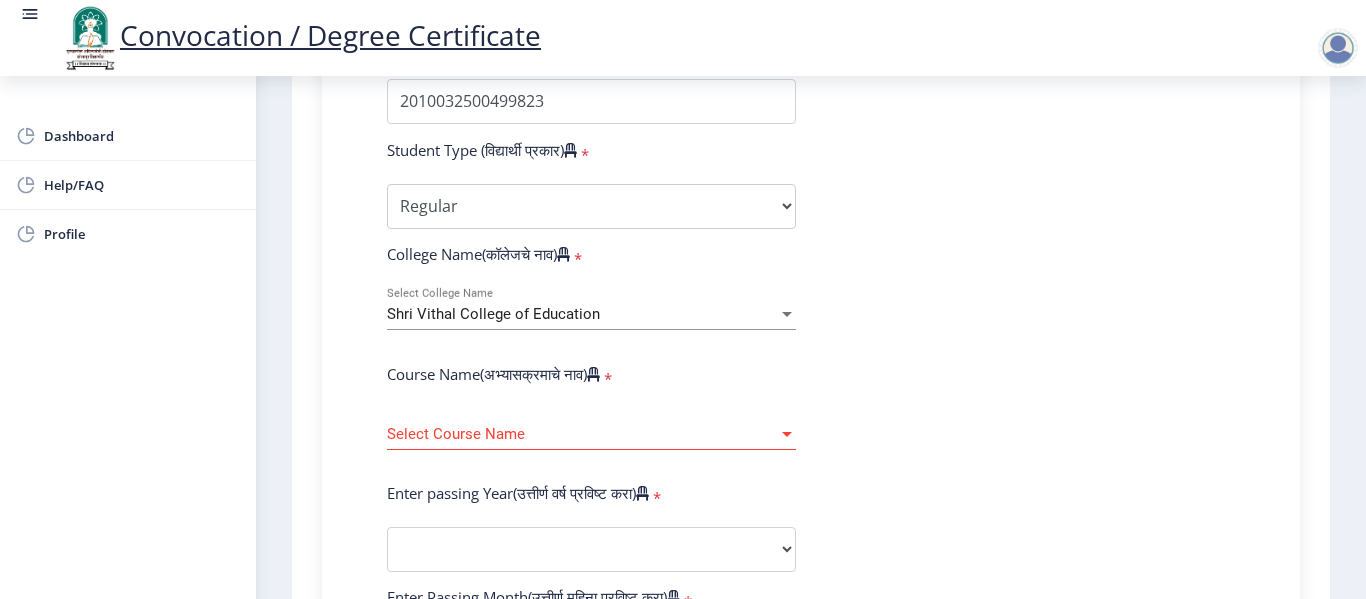 click at bounding box center (787, 434) 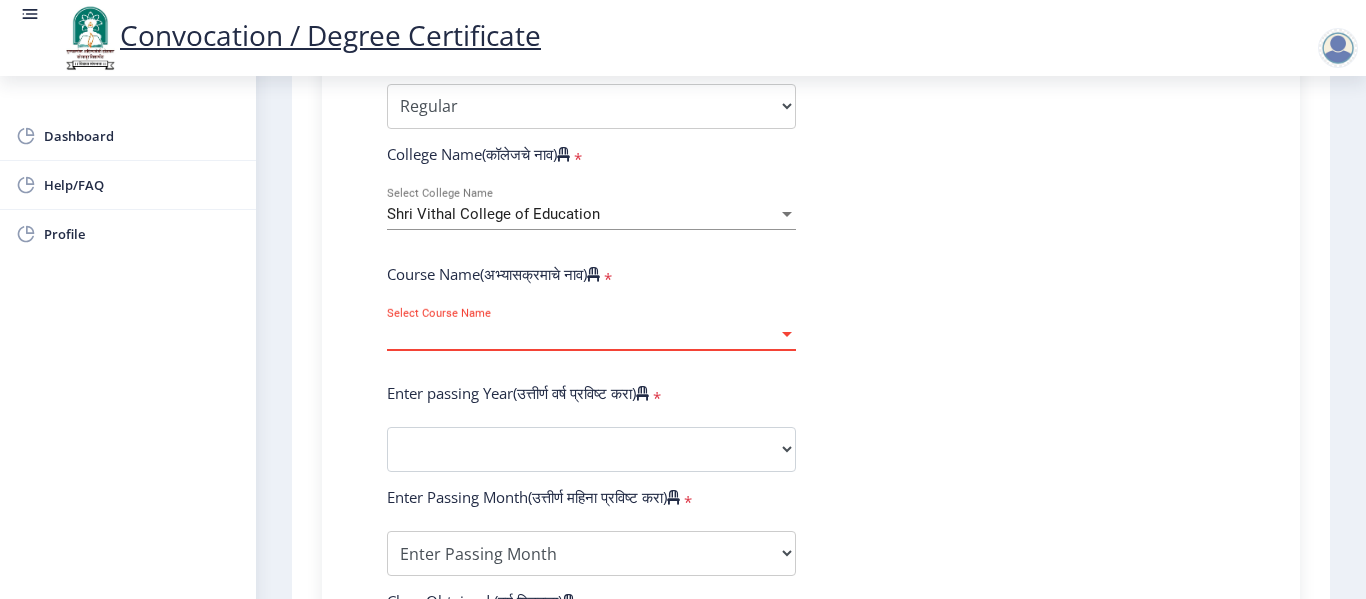 scroll, scrollTop: 800, scrollLeft: 0, axis: vertical 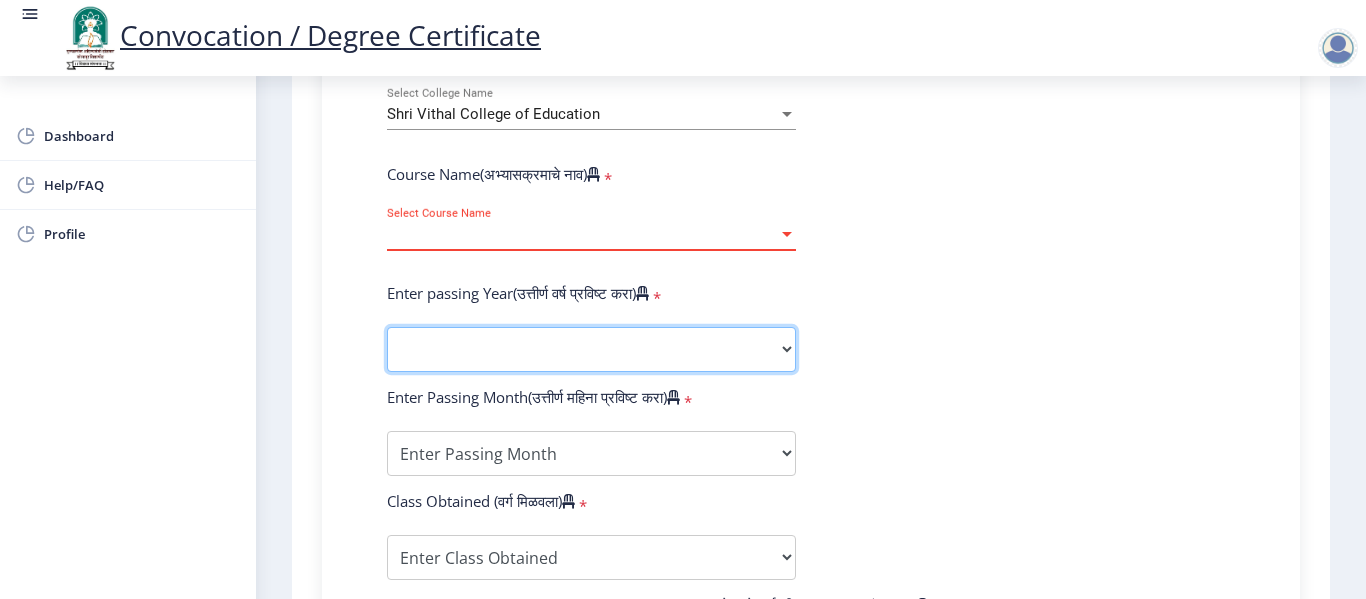 click on "2025   2024   2023   2022   2021   2020   2019   2018   2017   2016   2015   2014   2013   2012   2011   2010   2009   2008   2007   2006   2005   2004   2003   2002   2001   2000   1999   1998   1997   1996   1995   1994   1993   1992   1991   1990   1989   1988   1987   1986   1985   1984   1983   1982   1981   1980   1979   1978   1977   1976" 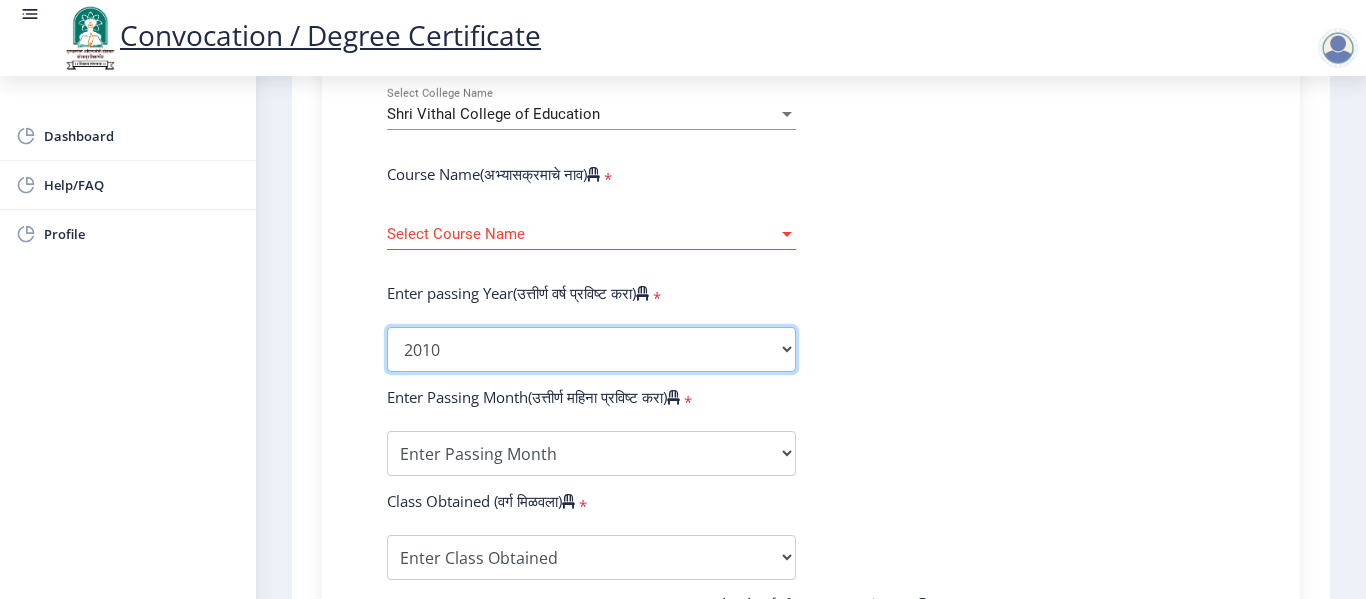 click on "2025   2024   2023   2022   2021   2020   2019   2018   2017   2016   2015   2014   2013   2012   2011   2010   2009   2008   2007   2006   2005   2004   2003   2002   2001   2000   1999   1998   1997   1996   1995   1994   1993   1992   1991   1990   1989   1988   1987   1986   1985   1984   1983   1982   1981   1980   1979   1978   1977   1976" 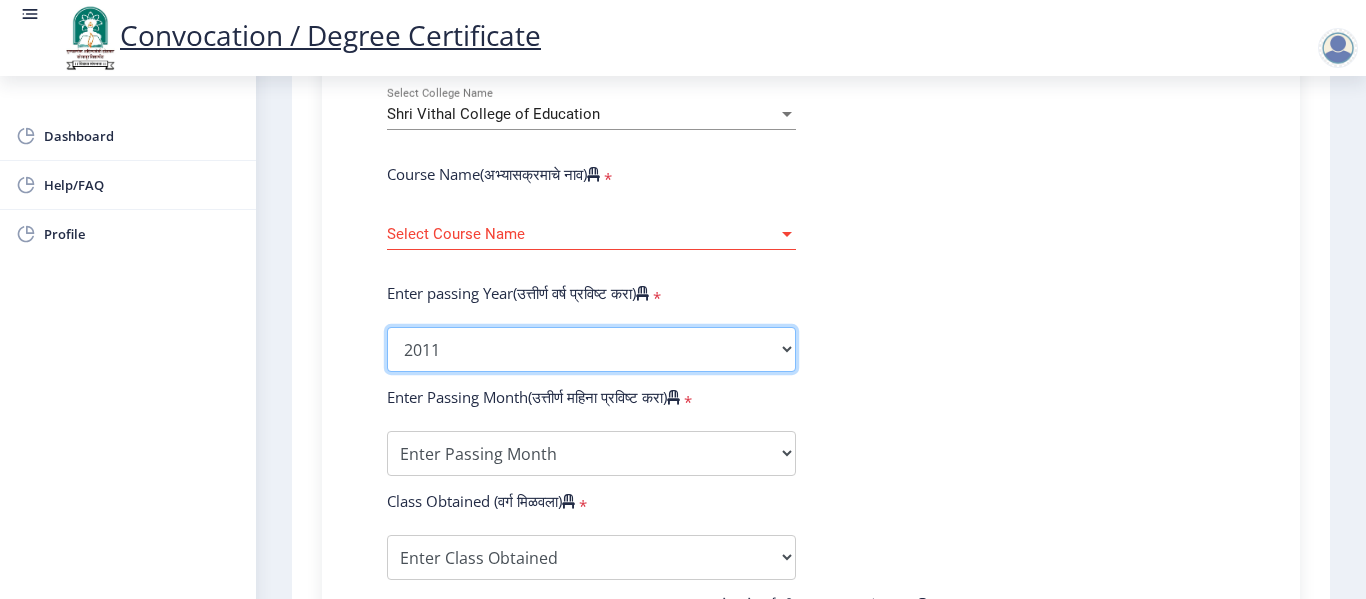 click on "2025   2024   2023   2022   2021   2020   2019   2018   2017   2016   2015   2014   2013   2012   2011   2010   2009   2008   2007   2006   2005   2004   2003   2002   2001   2000   1999   1998   1997   1996   1995   1994   1993   1992   1991   1990   1989   1988   1987   1986   1985   1984   1983   1982   1981   1980   1979   1978   1977   1976" 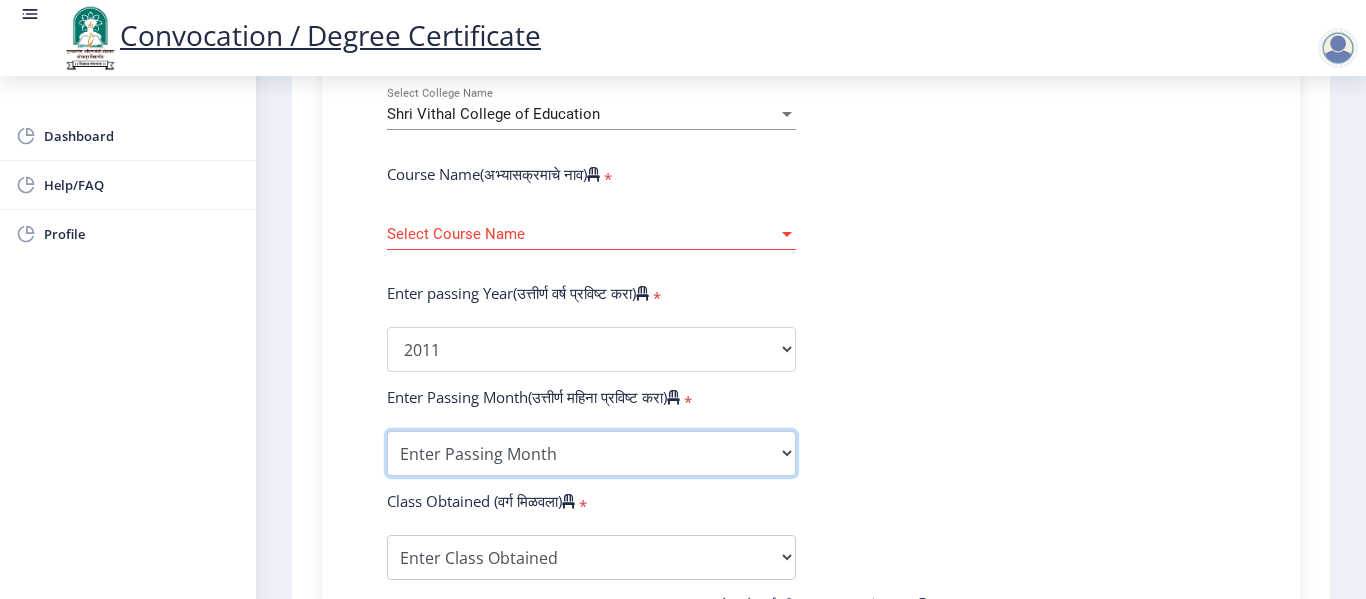 click on "Enter Passing Month March April May October November December" at bounding box center (591, 453) 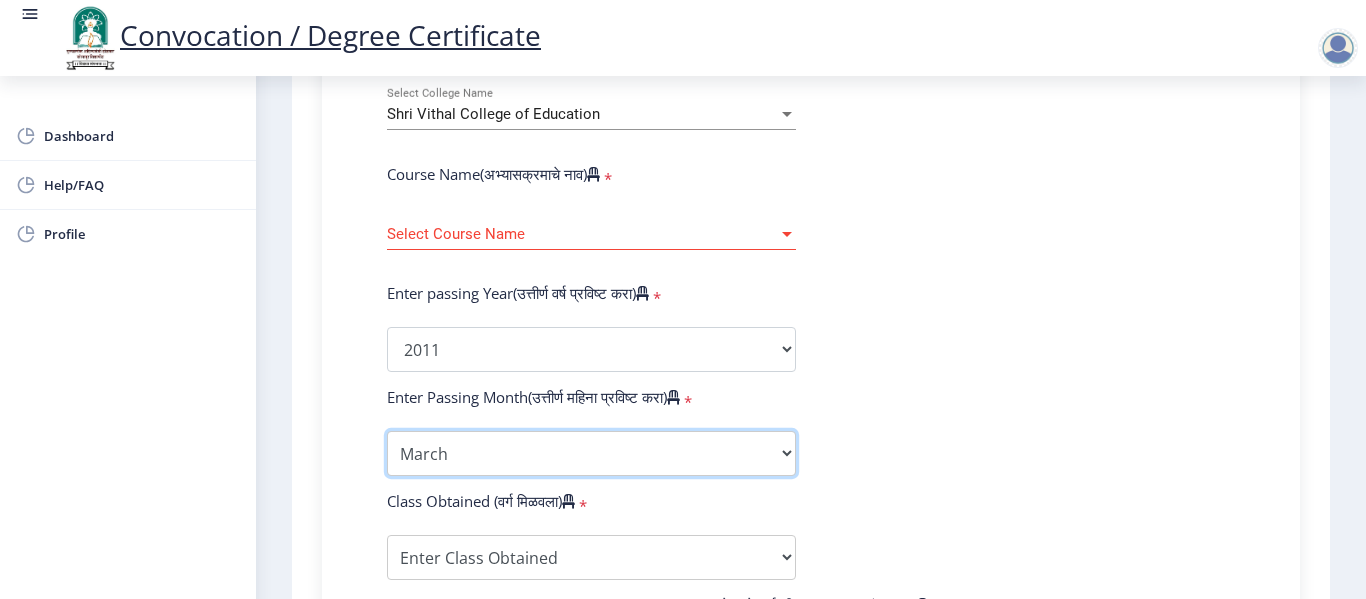 click on "Enter Passing Month March April May October November December" at bounding box center [591, 453] 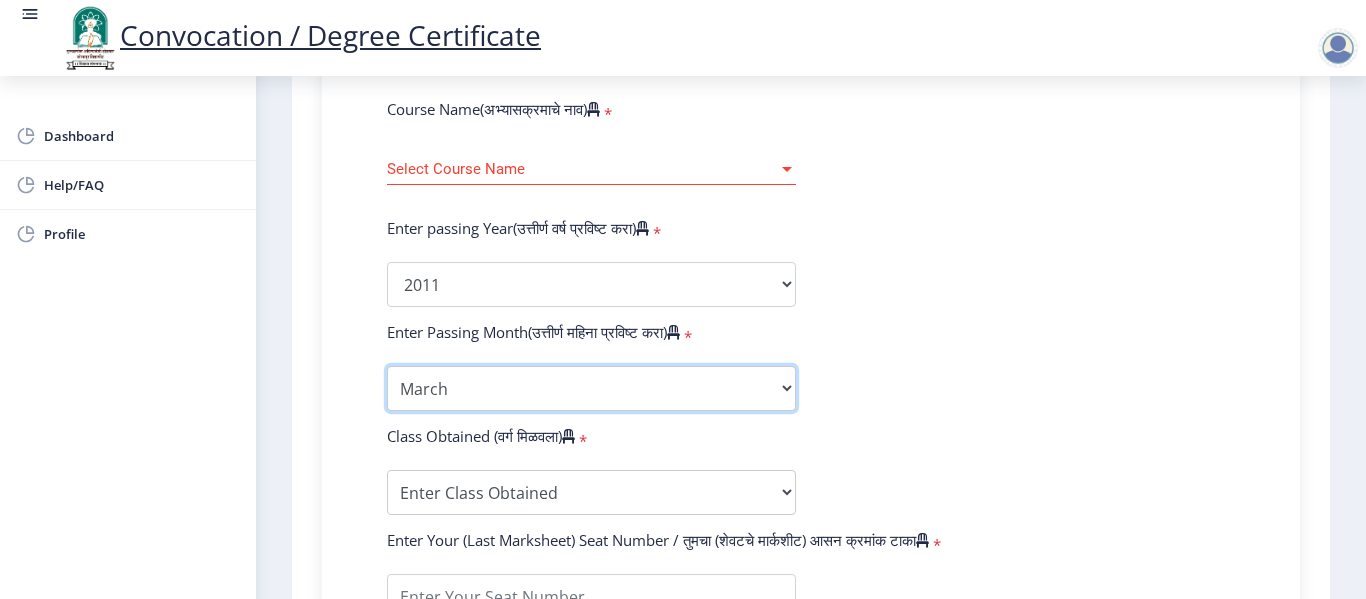 scroll, scrollTop: 900, scrollLeft: 0, axis: vertical 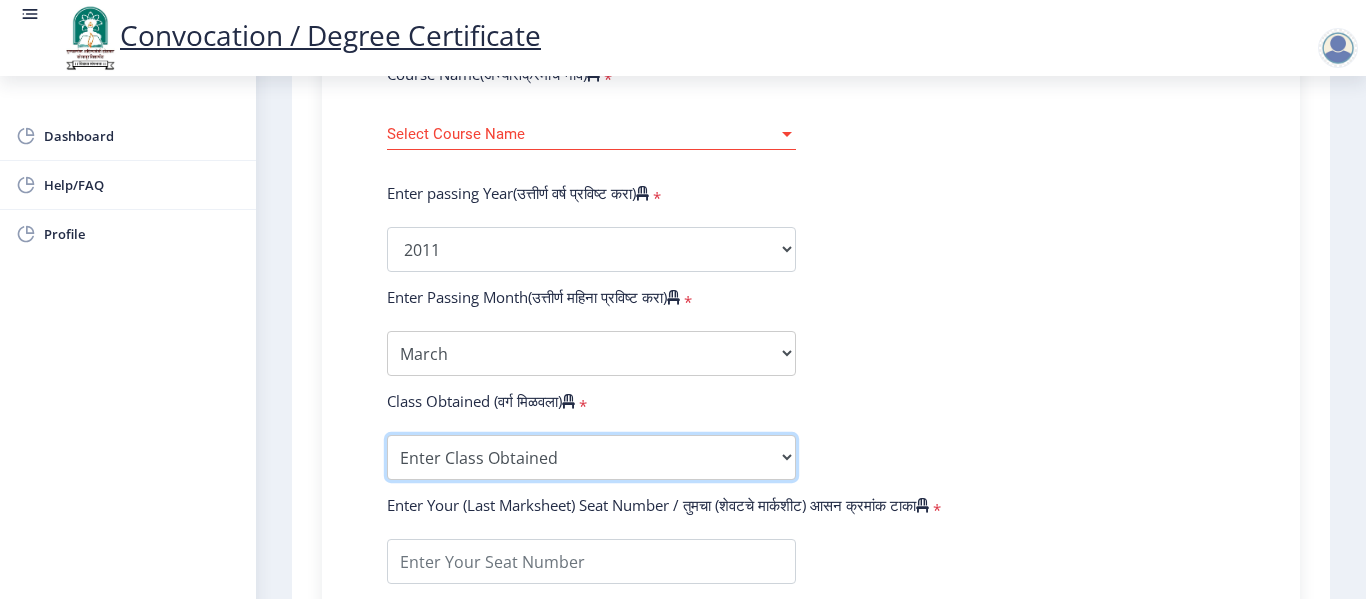 click on "Enter Class Obtained FIRST CLASS WITH DISTINCTION FIRST CLASS HIGHER SECOND CLASS SECOND CLASS PASS CLASS Grade O Grade A+ Grade A Grade B+ Grade B Grade C+ Grade C Grade D Grade E" at bounding box center (591, 457) 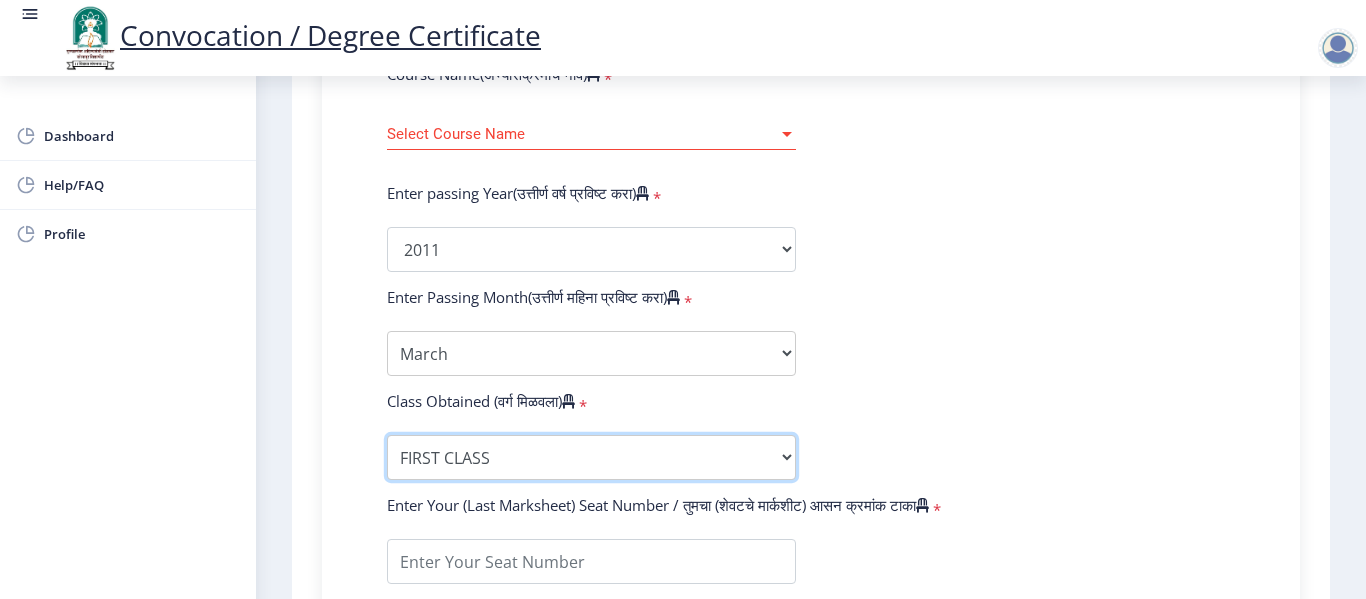 click on "Enter Class Obtained FIRST CLASS WITH DISTINCTION FIRST CLASS HIGHER SECOND CLASS SECOND CLASS PASS CLASS Grade O Grade A+ Grade A Grade B+ Grade B Grade C+ Grade C Grade D Grade E" at bounding box center (591, 457) 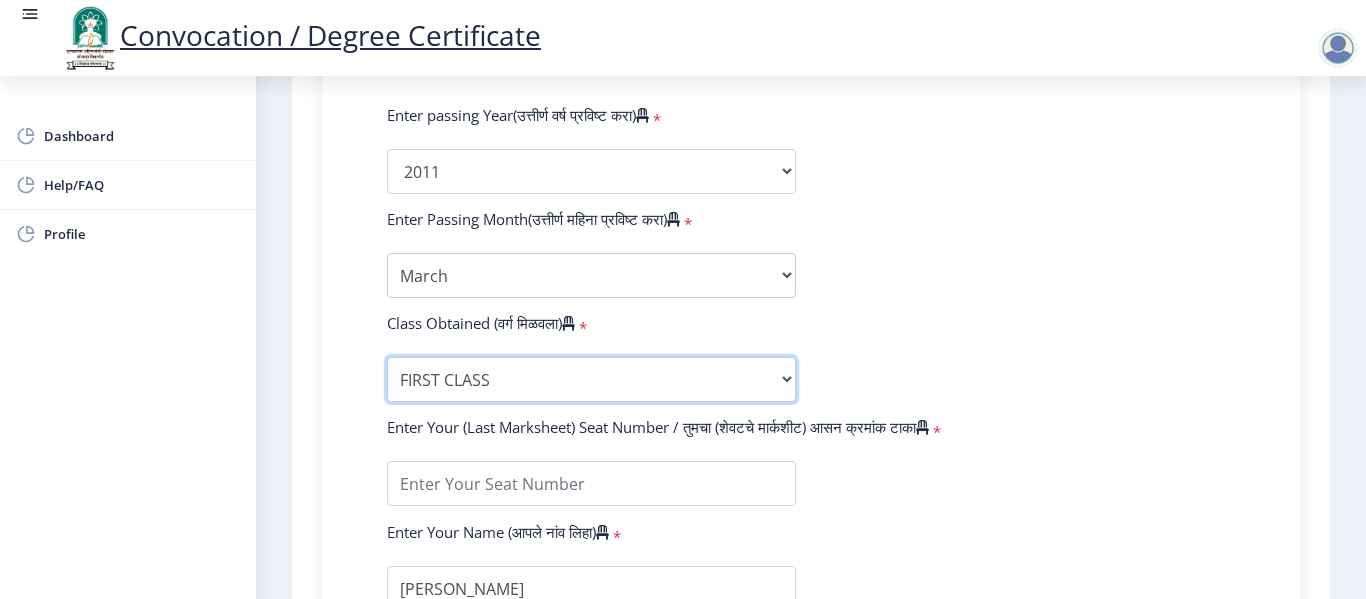 scroll, scrollTop: 1000, scrollLeft: 0, axis: vertical 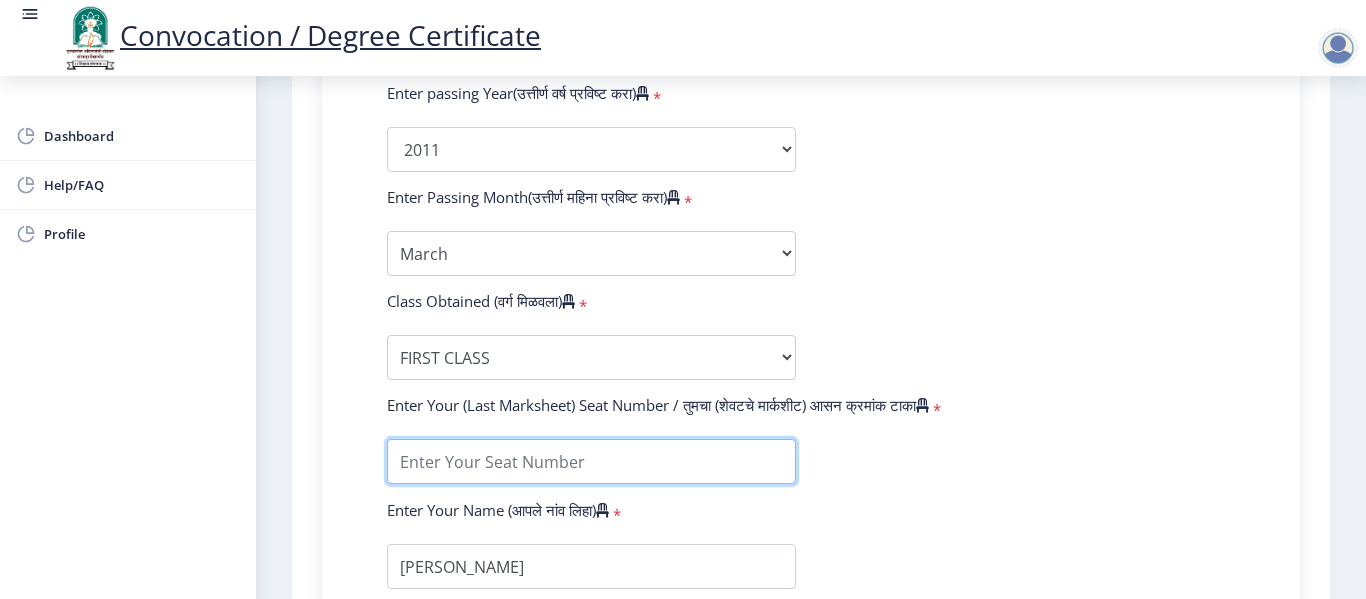 click at bounding box center [591, 461] 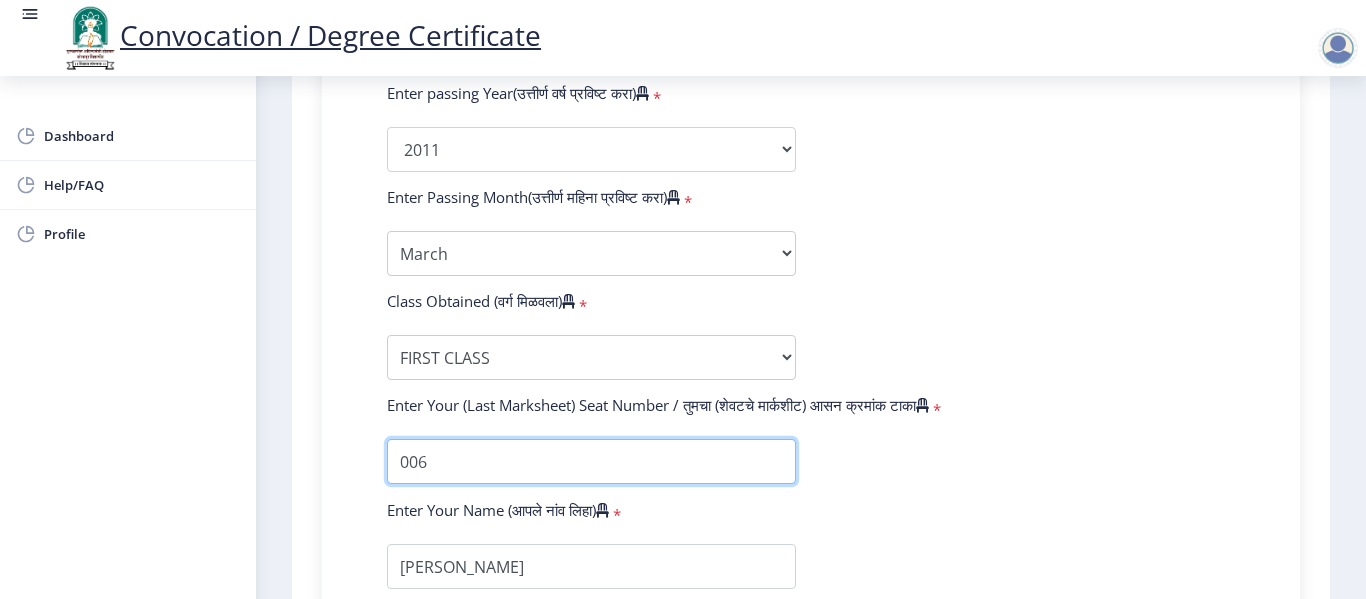 scroll, scrollTop: 0, scrollLeft: 0, axis: both 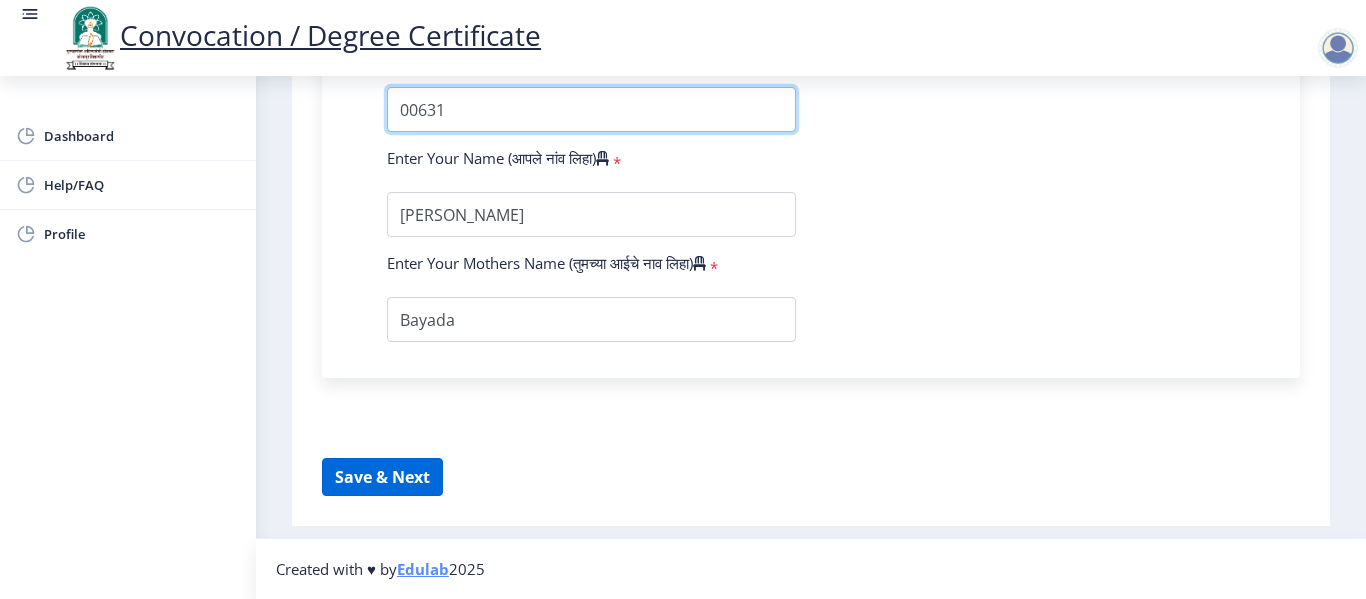 type on "00631" 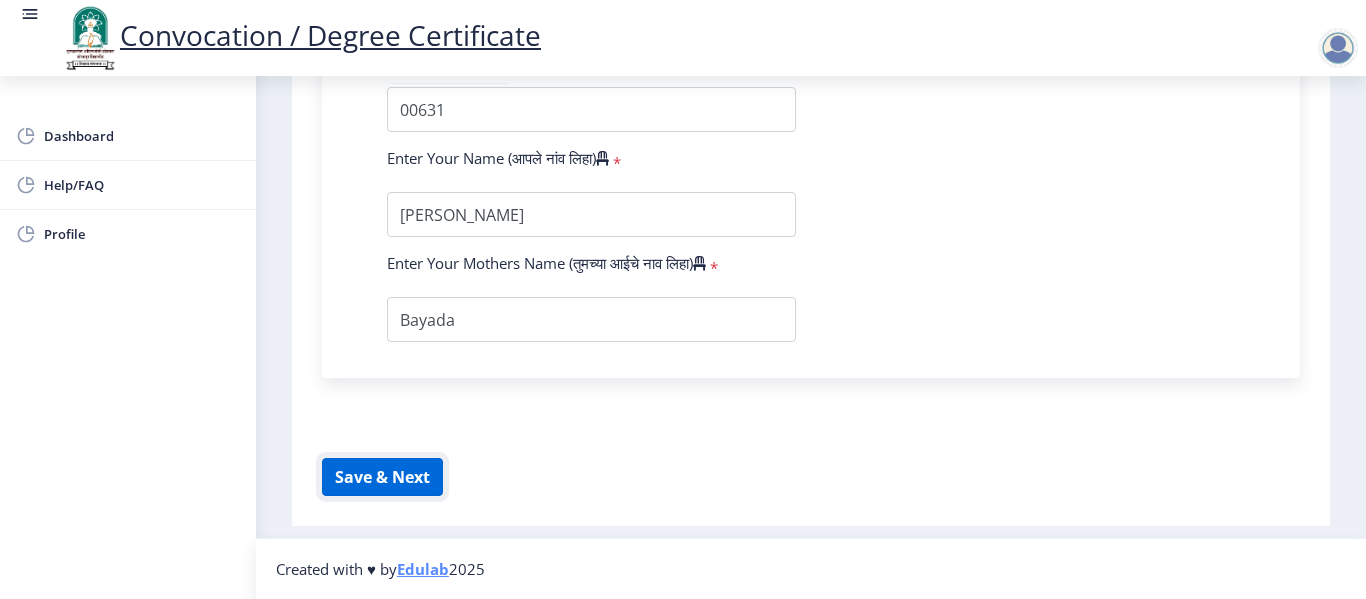 click on "Save & Next" 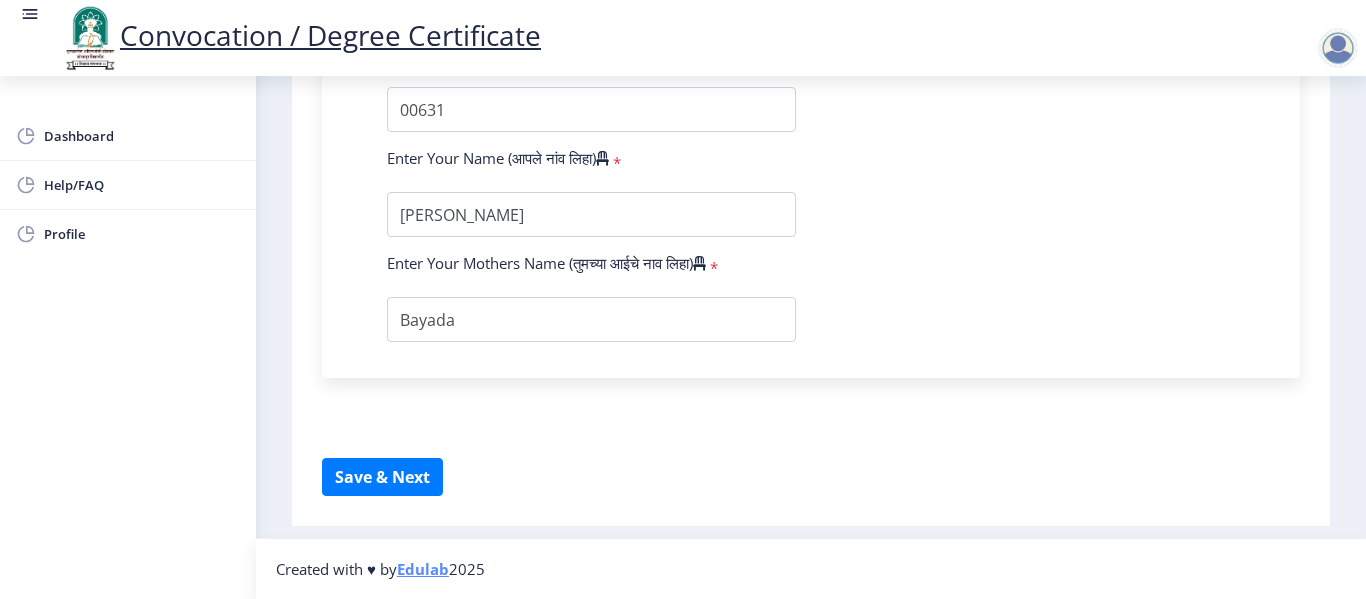 click on "Convocation / Degree Certificate" 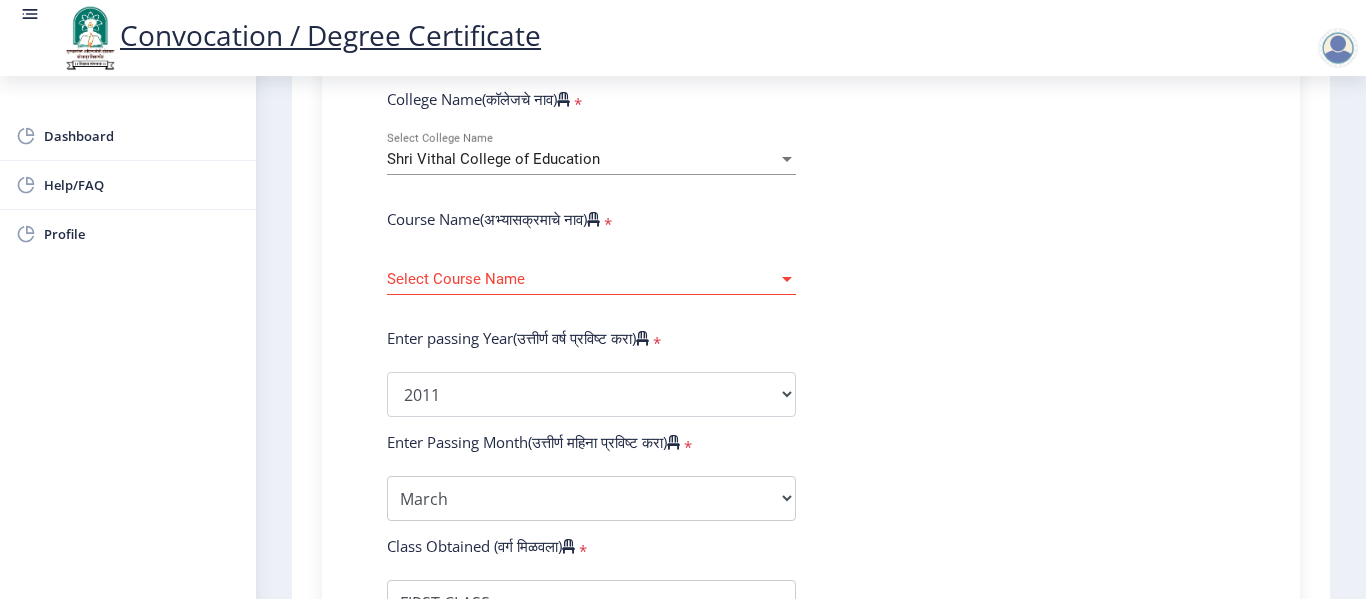 scroll, scrollTop: 752, scrollLeft: 0, axis: vertical 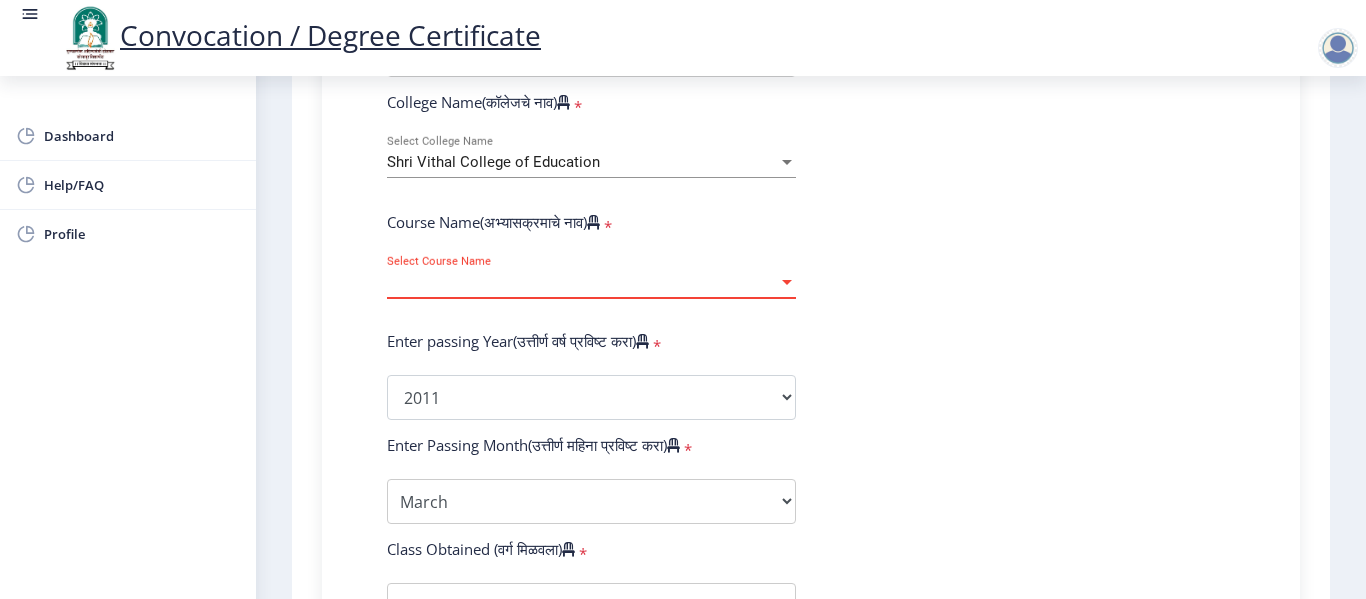 click at bounding box center [787, 282] 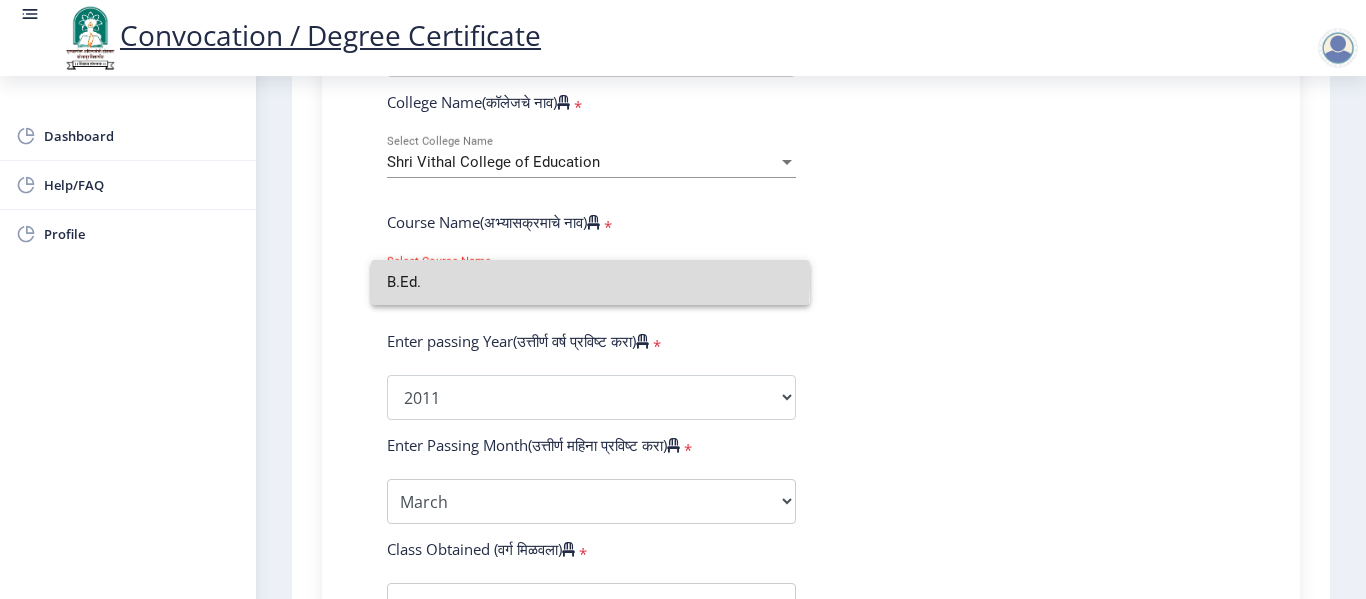 click on "B.Ed." at bounding box center [590, 282] 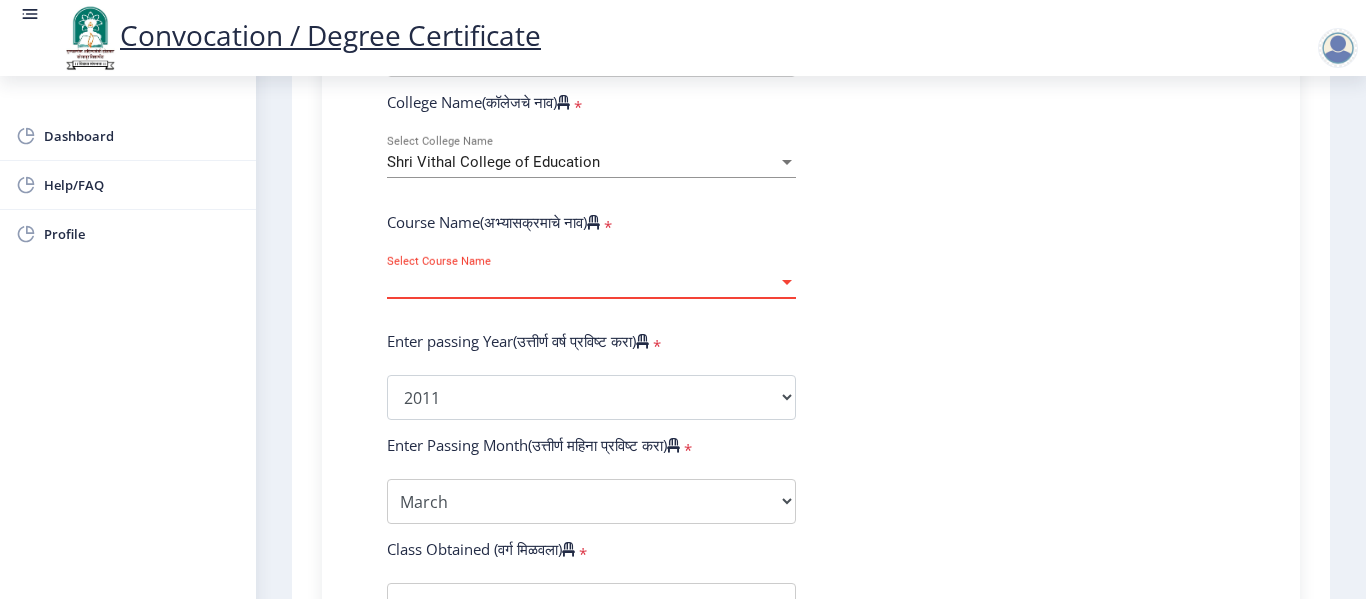 click on "Select Course Name" at bounding box center (582, 282) 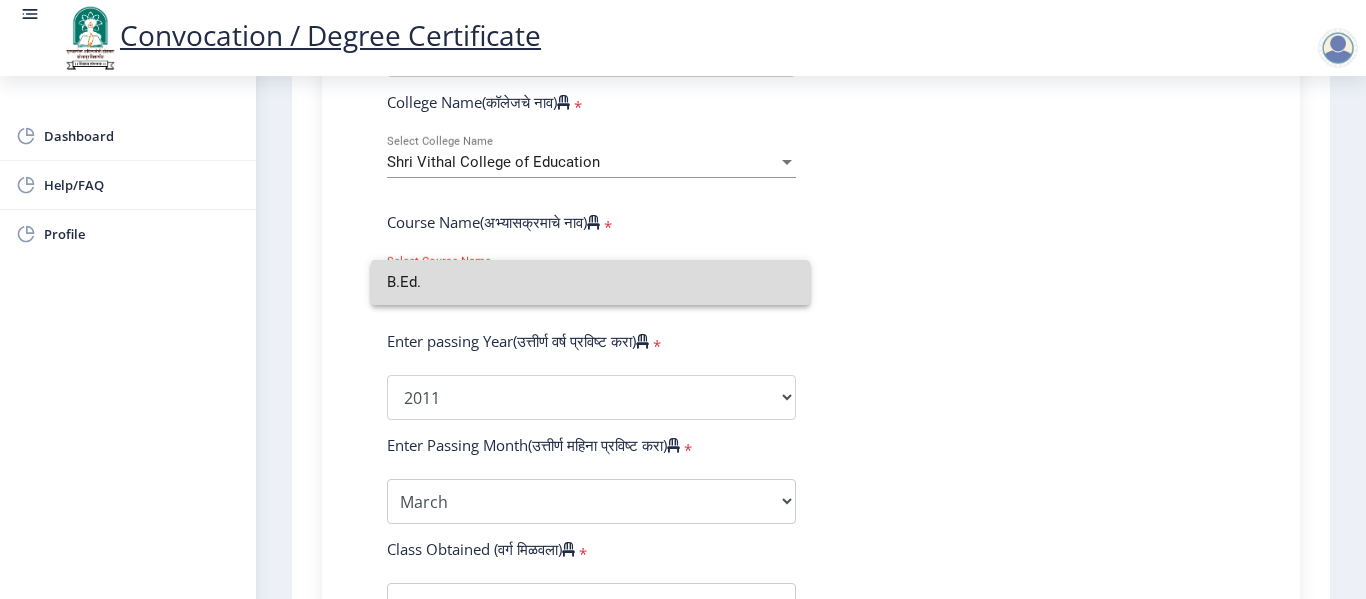 click on "B.Ed." at bounding box center [590, 282] 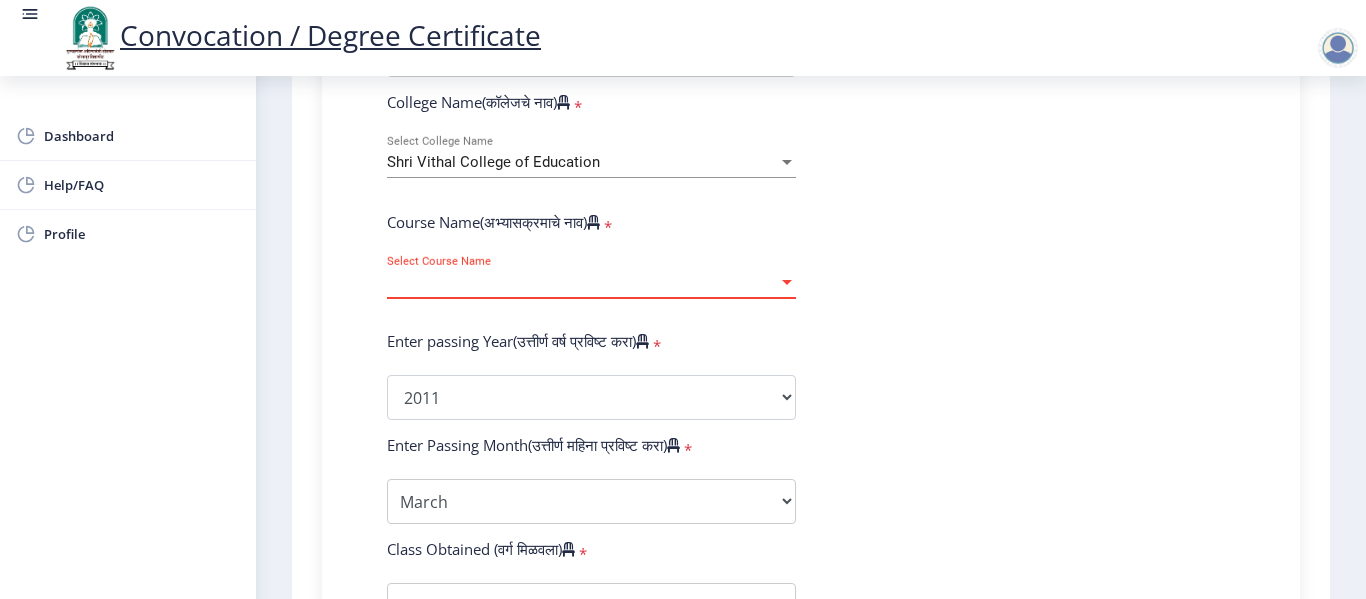 click on "Select Course Name" at bounding box center [582, 282] 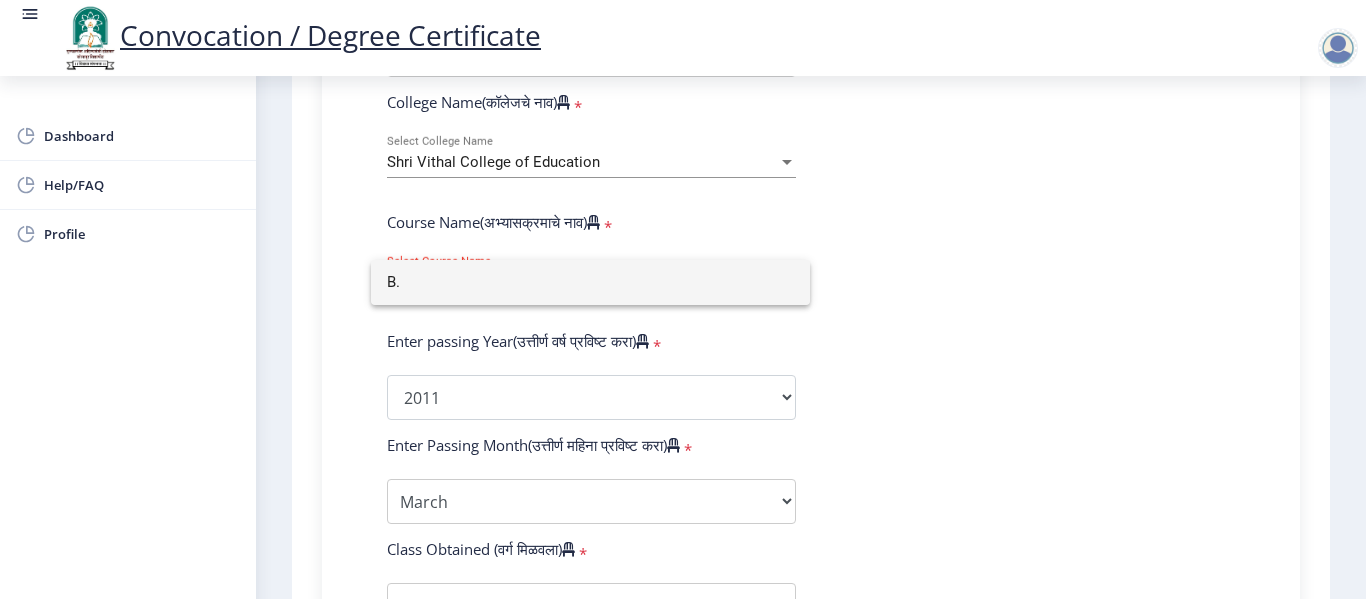 type on "B" 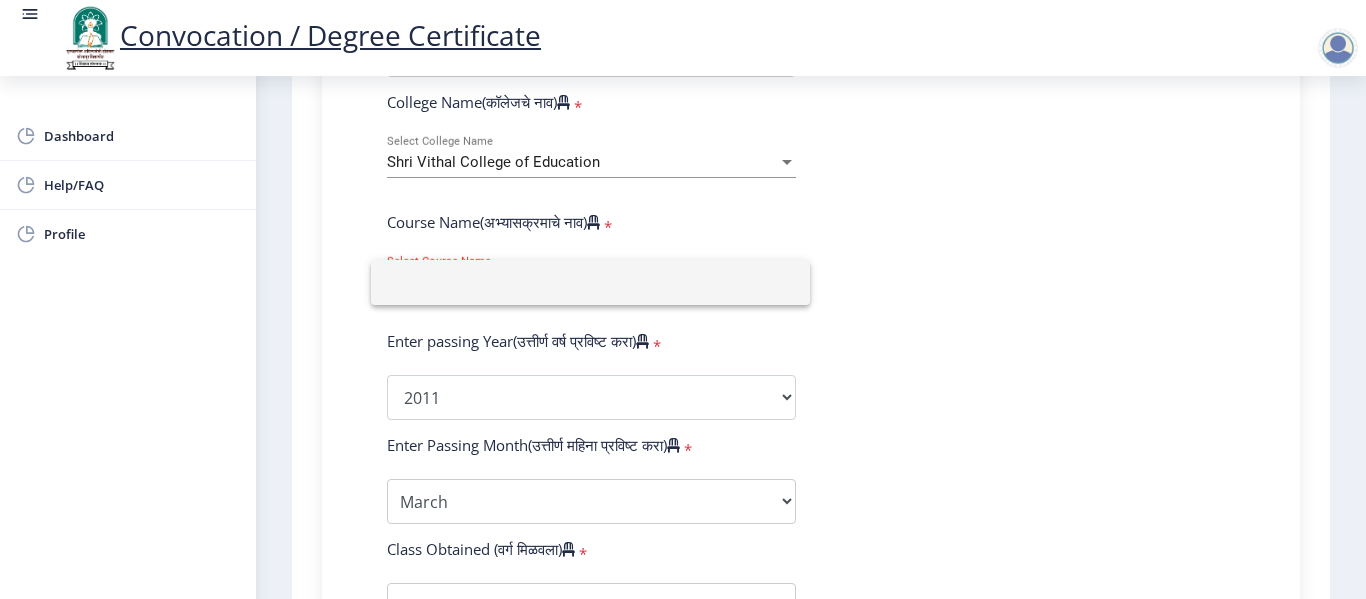 type 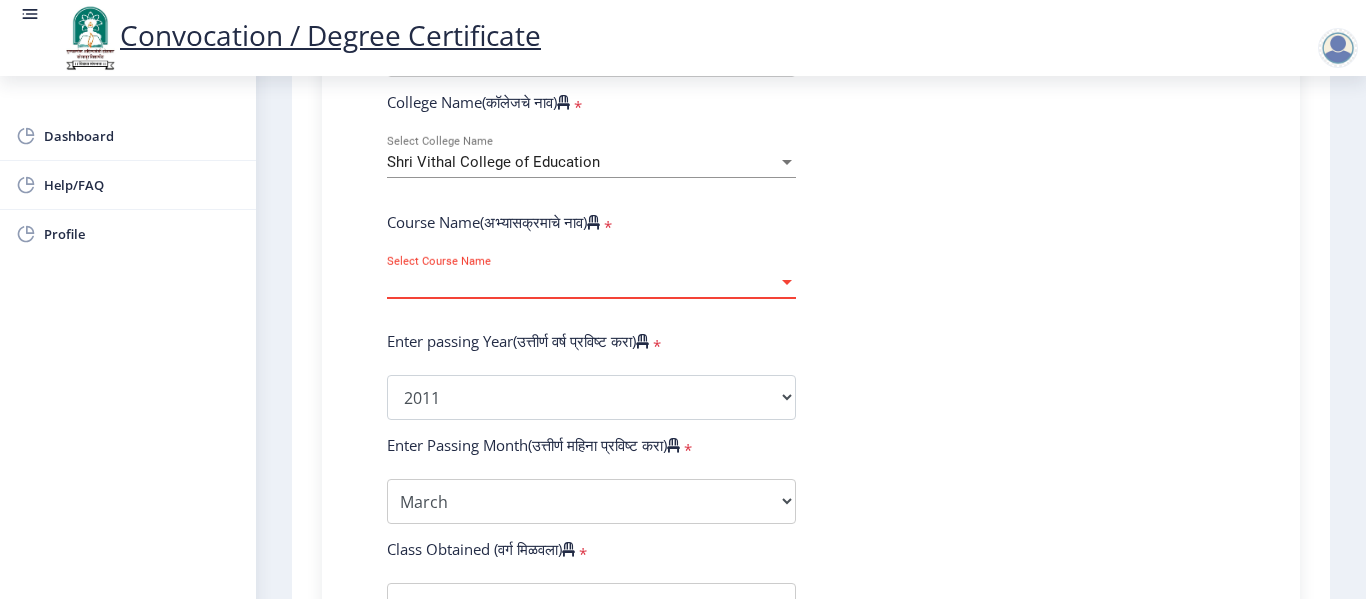 click at bounding box center (787, 282) 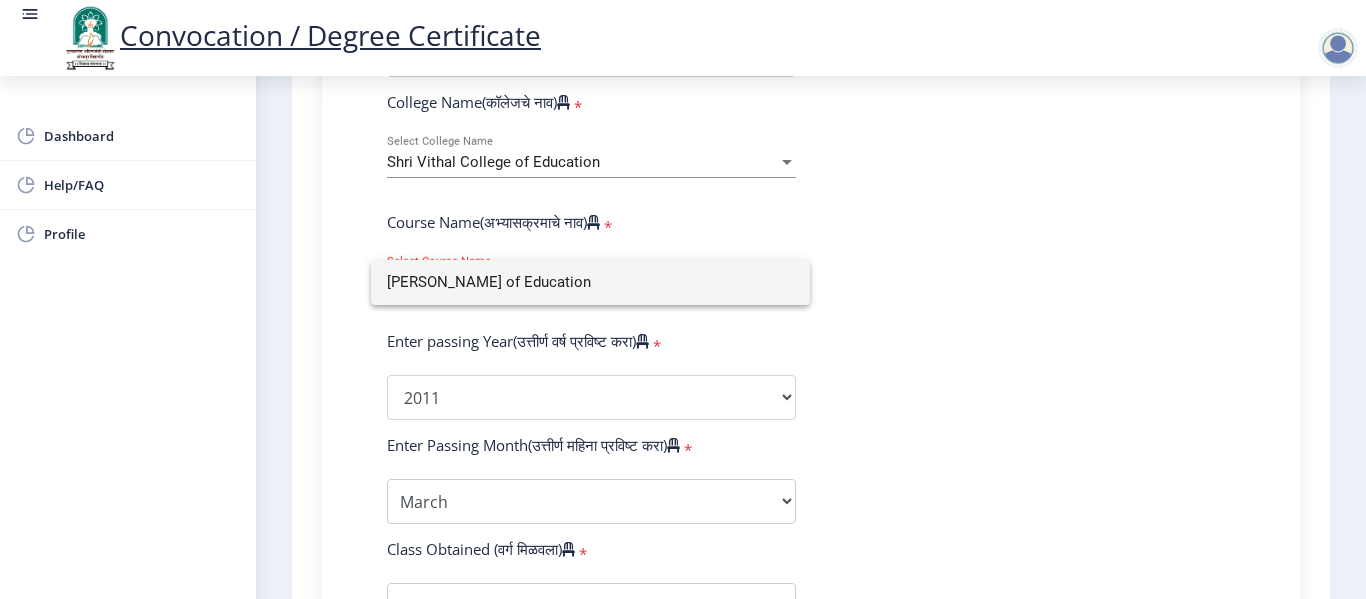 type on "[PERSON_NAME] of Education" 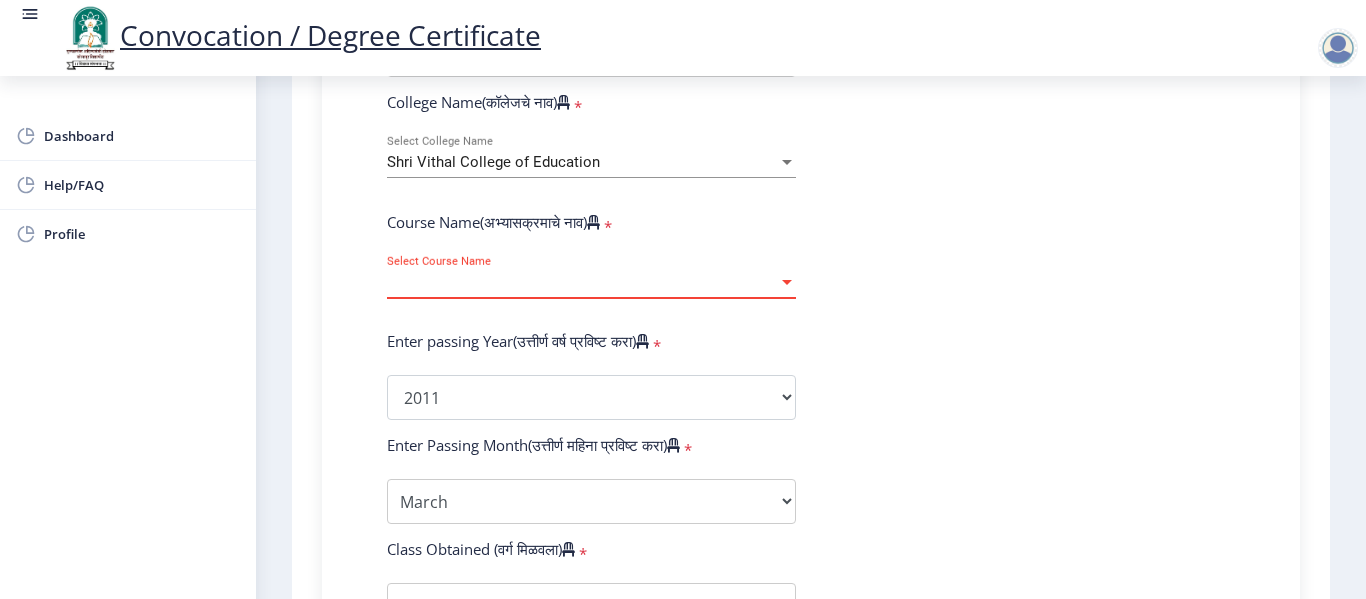 click at bounding box center (787, 282) 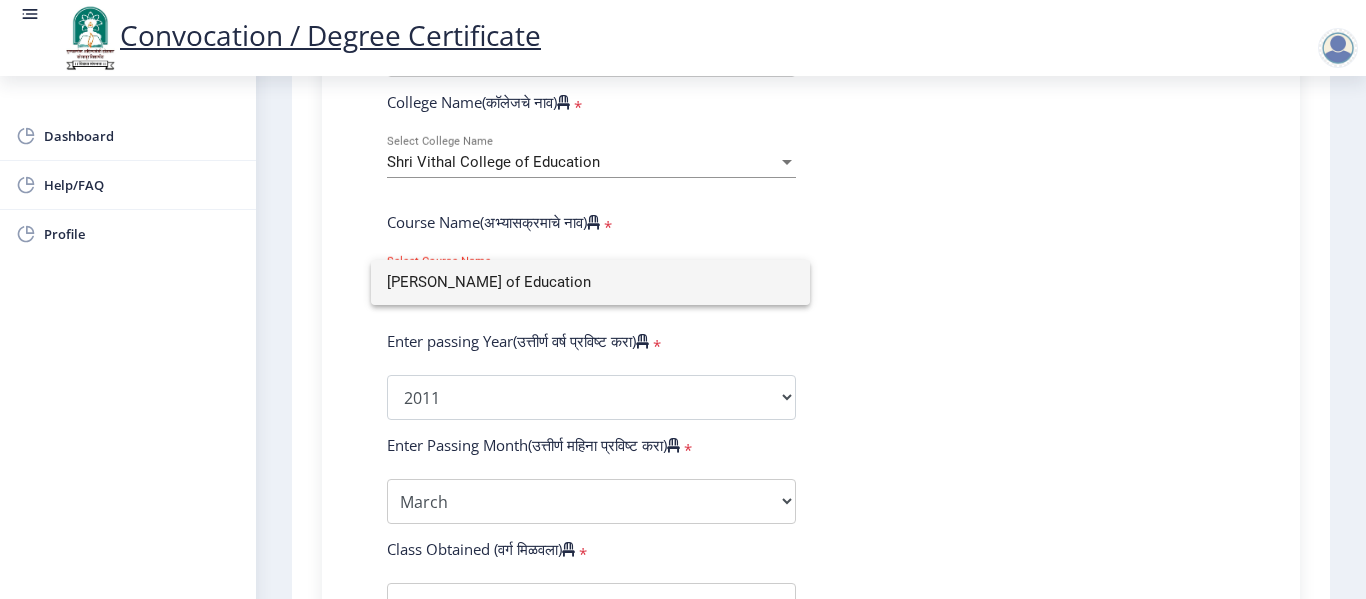 click on "[PERSON_NAME] of Education" 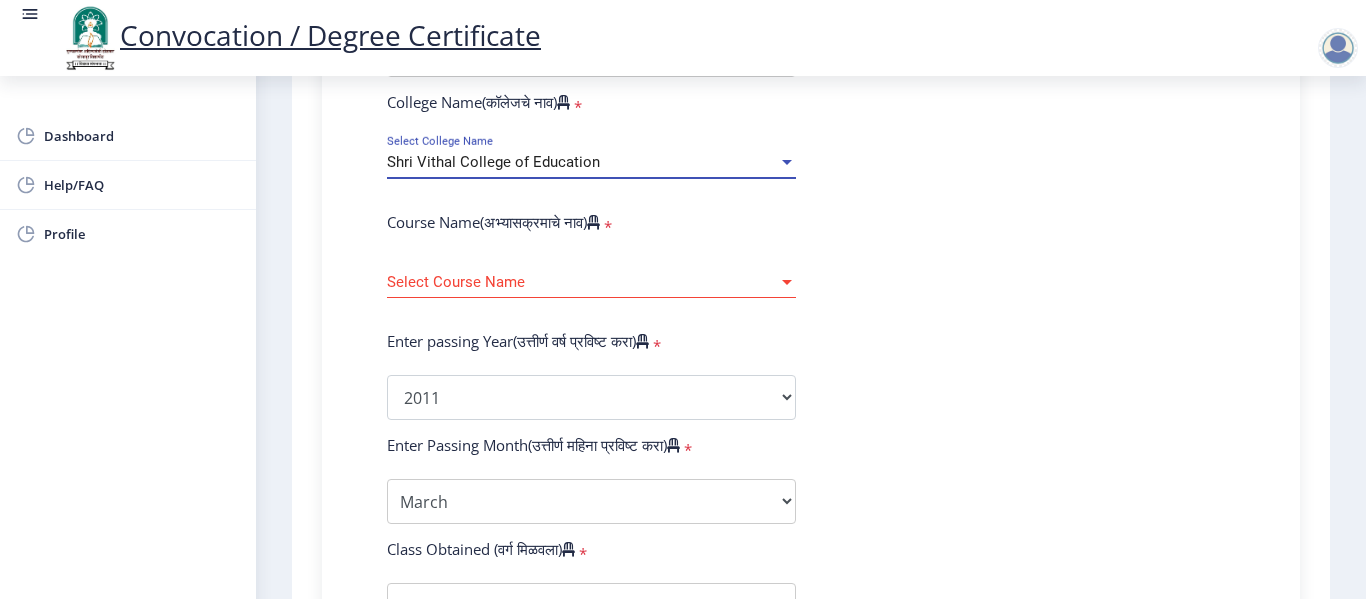 click at bounding box center [787, 162] 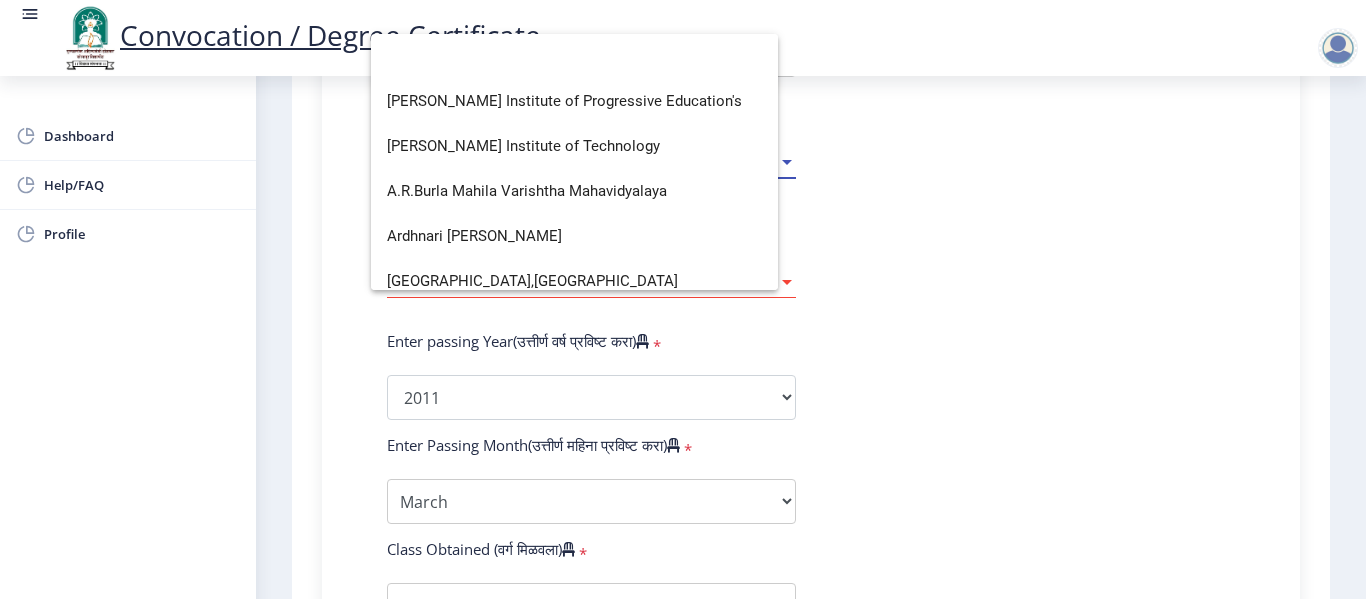 scroll, scrollTop: 0, scrollLeft: 0, axis: both 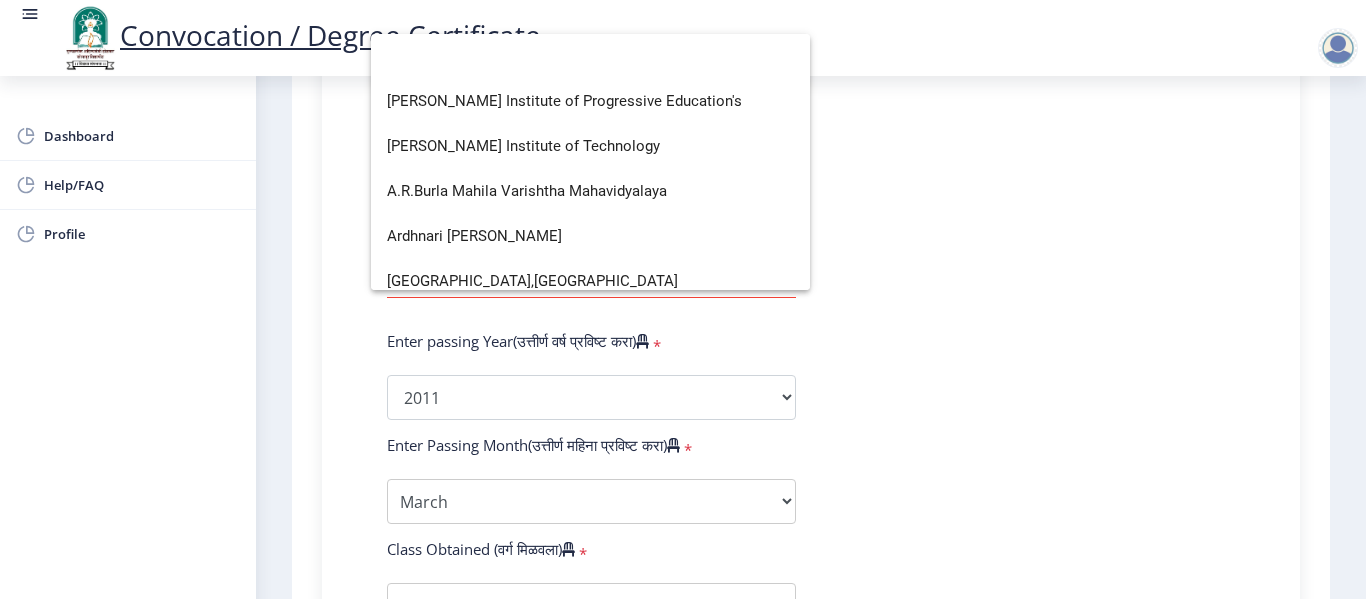 click 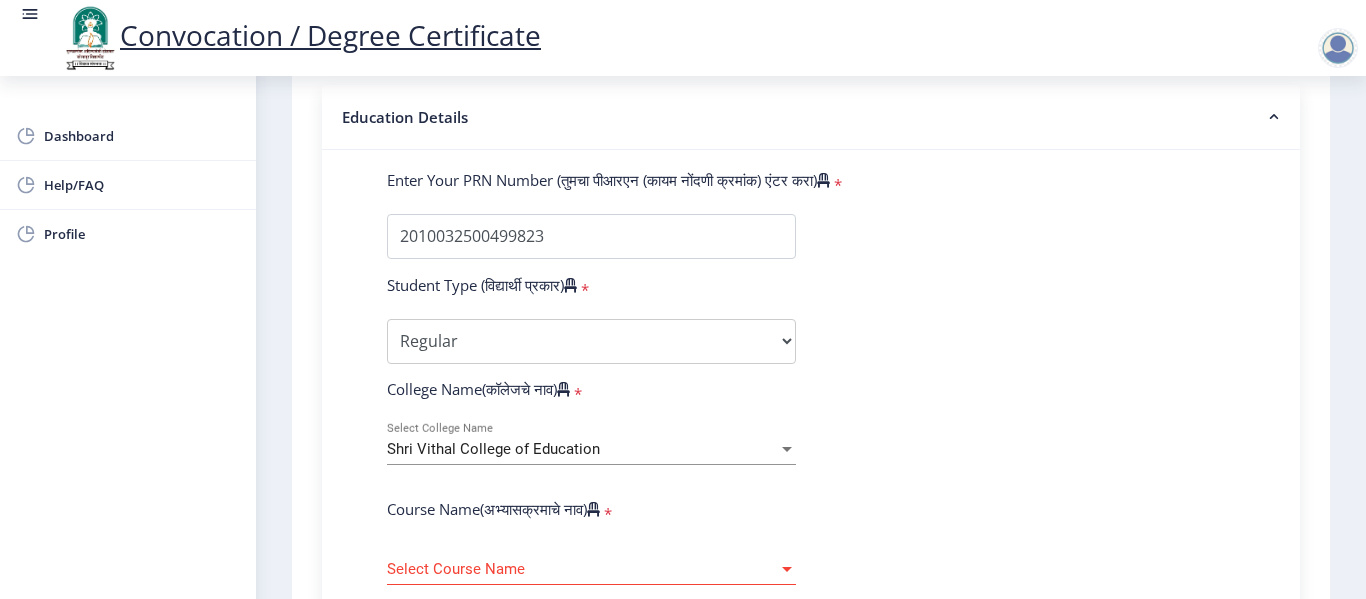 scroll, scrollTop: 500, scrollLeft: 0, axis: vertical 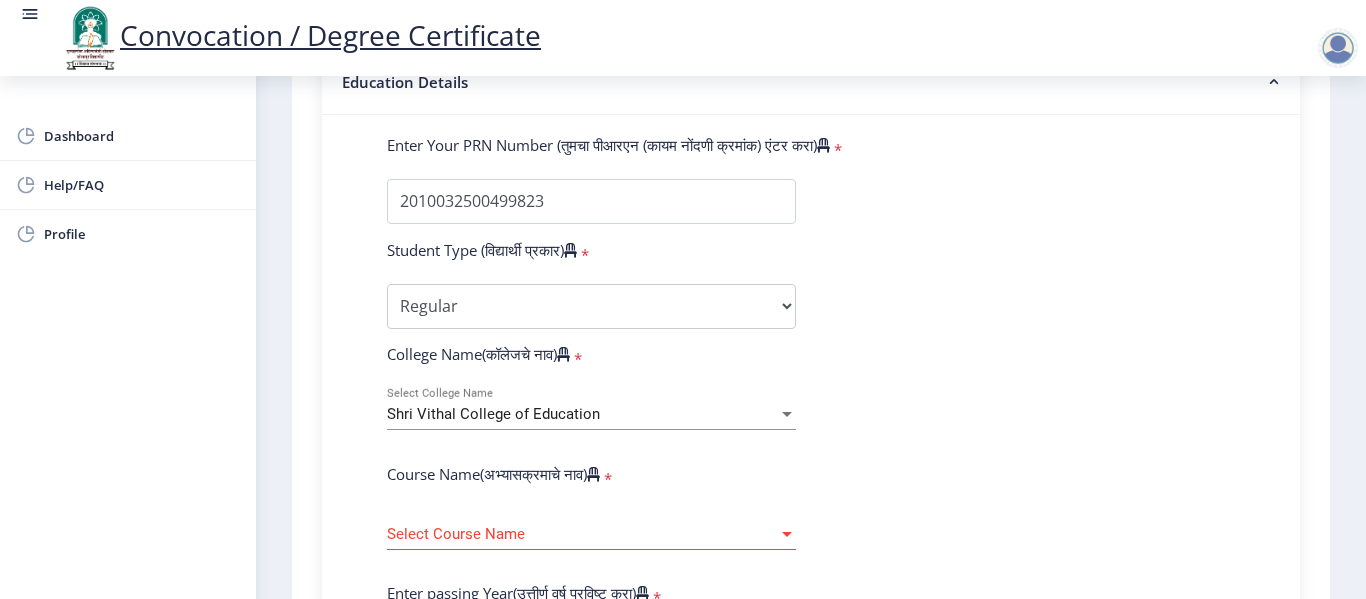 click at bounding box center [787, 414] 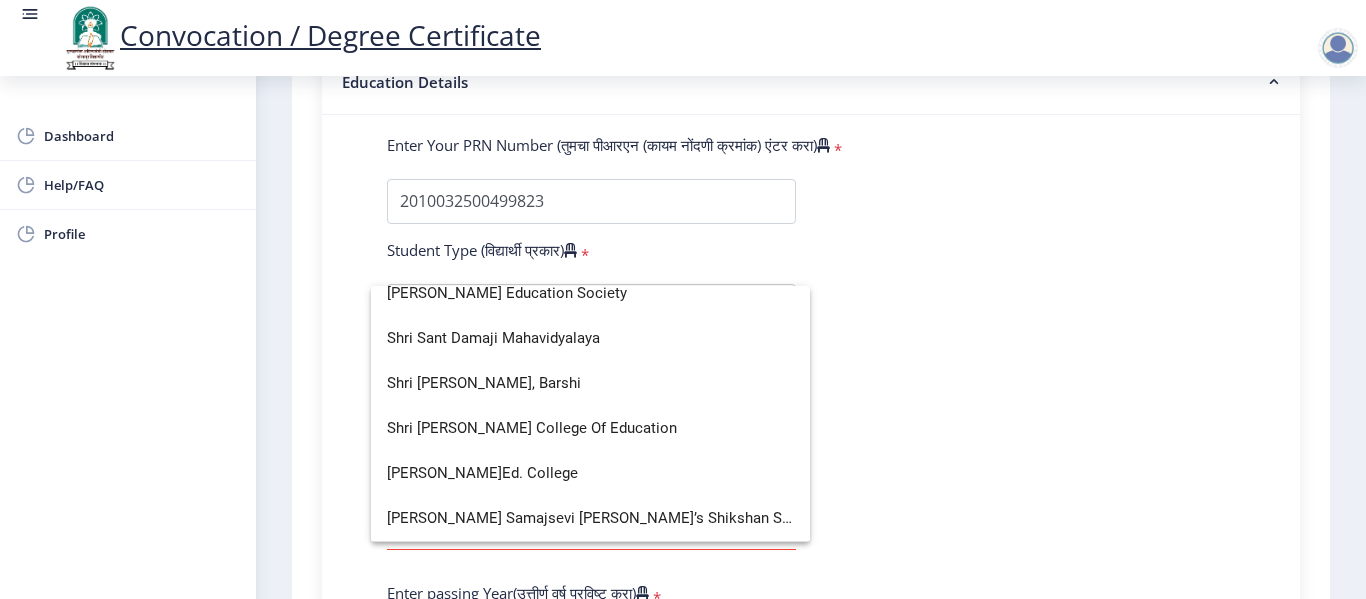 scroll, scrollTop: 5200, scrollLeft: 0, axis: vertical 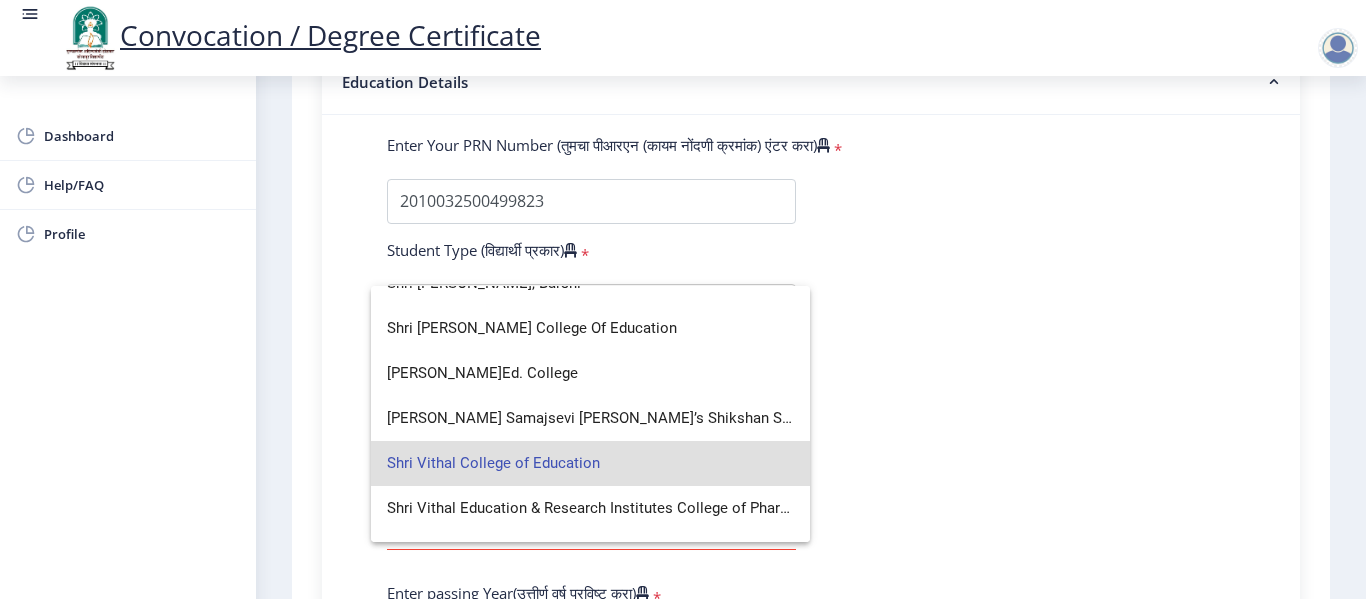 click on "Shri Vithal College of Education" at bounding box center [590, 463] 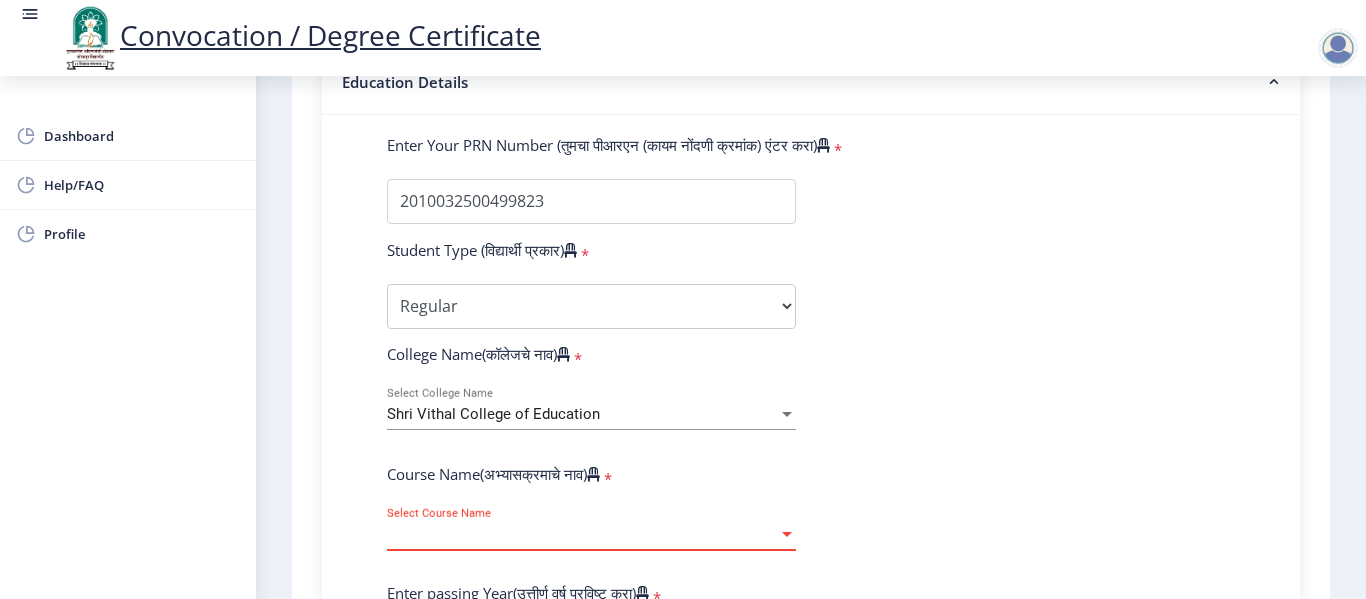 click at bounding box center (787, 534) 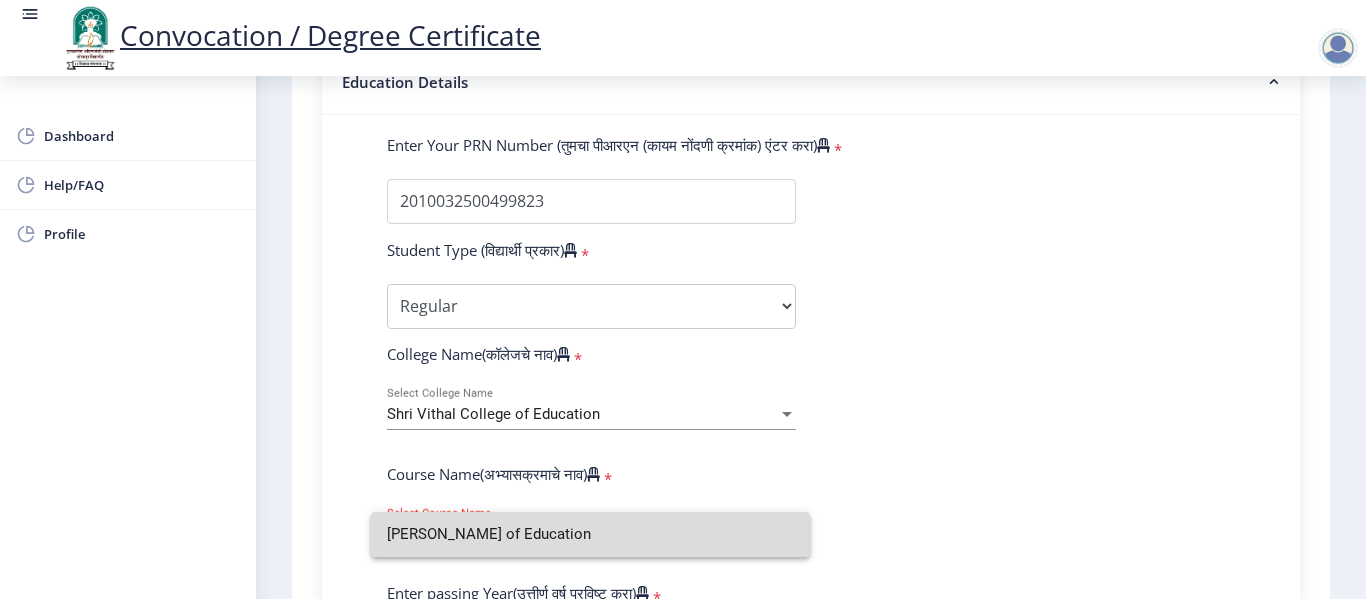 click on "[PERSON_NAME] of Education" at bounding box center [590, 534] 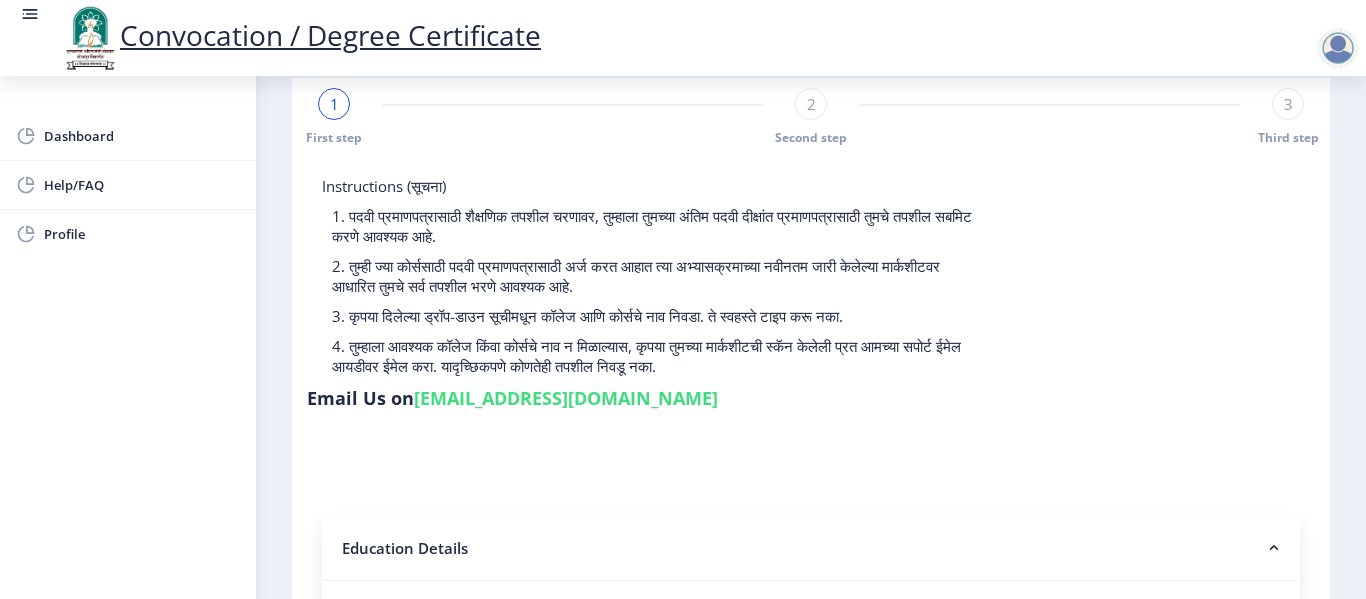 scroll, scrollTop: 0, scrollLeft: 0, axis: both 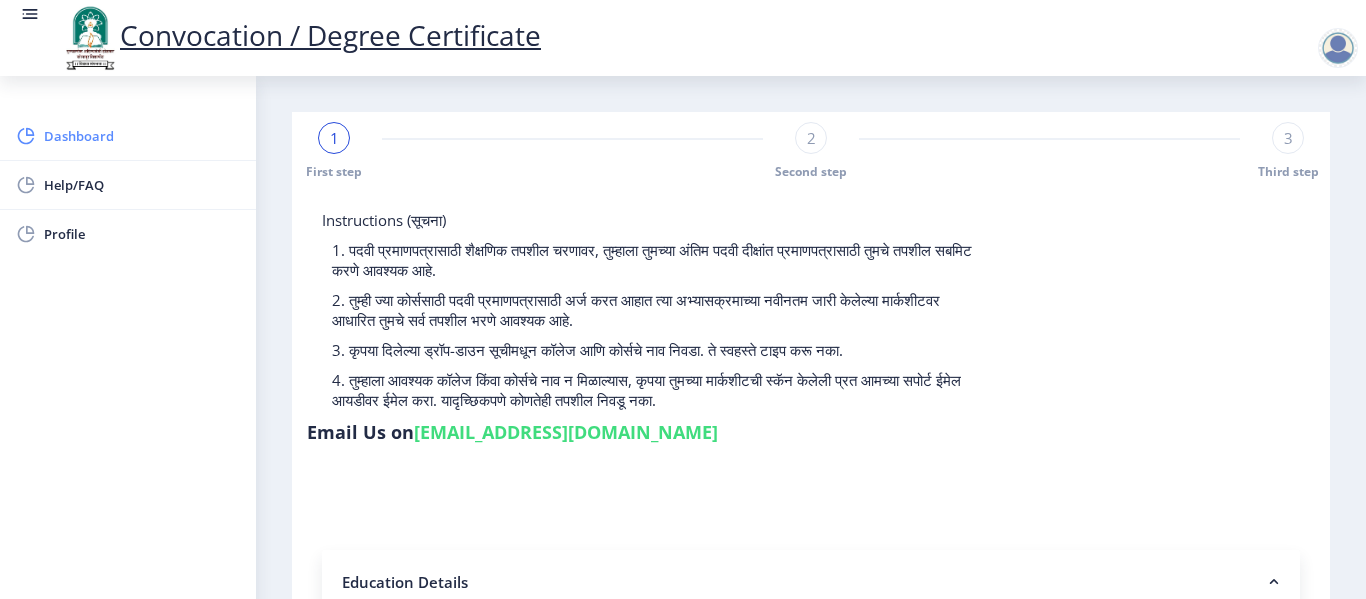 click on "Dashboard" 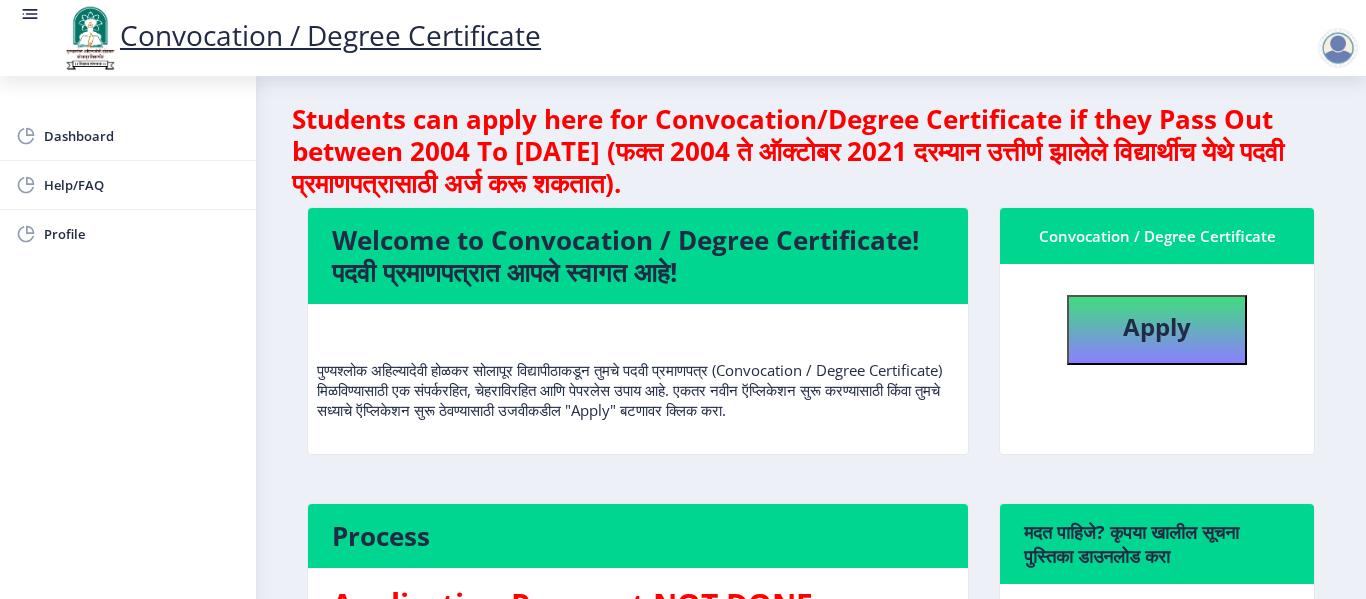 scroll, scrollTop: 0, scrollLeft: 0, axis: both 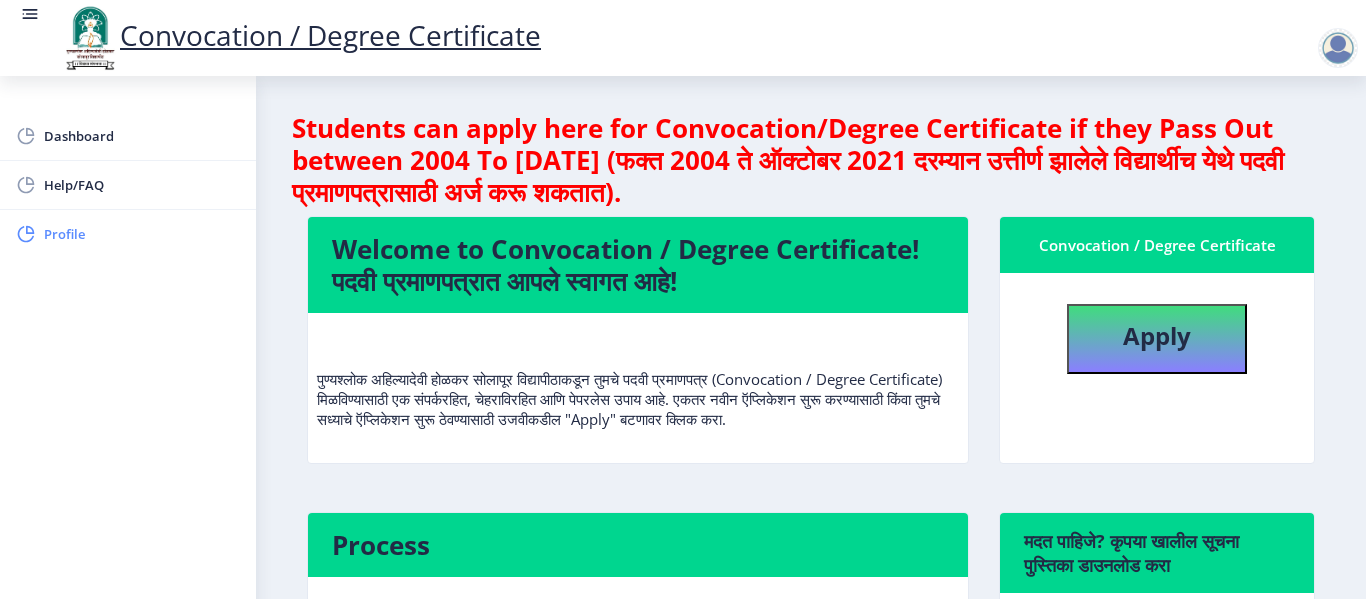 click on "Profile" 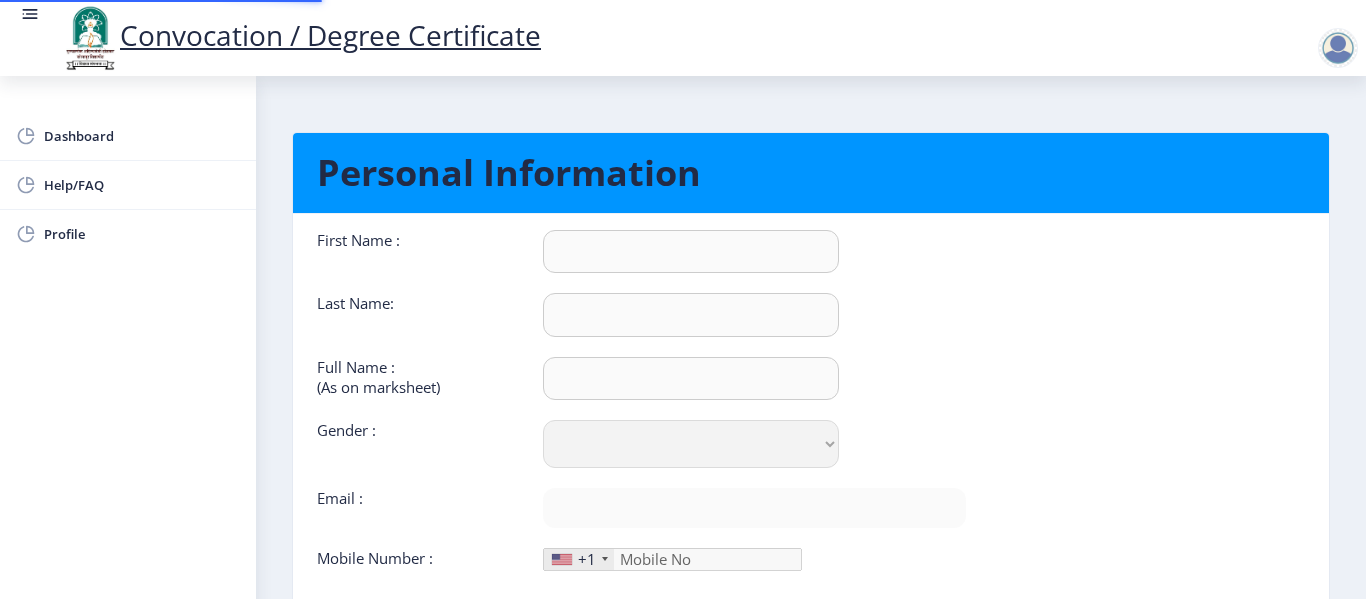 type on "Ganesh" 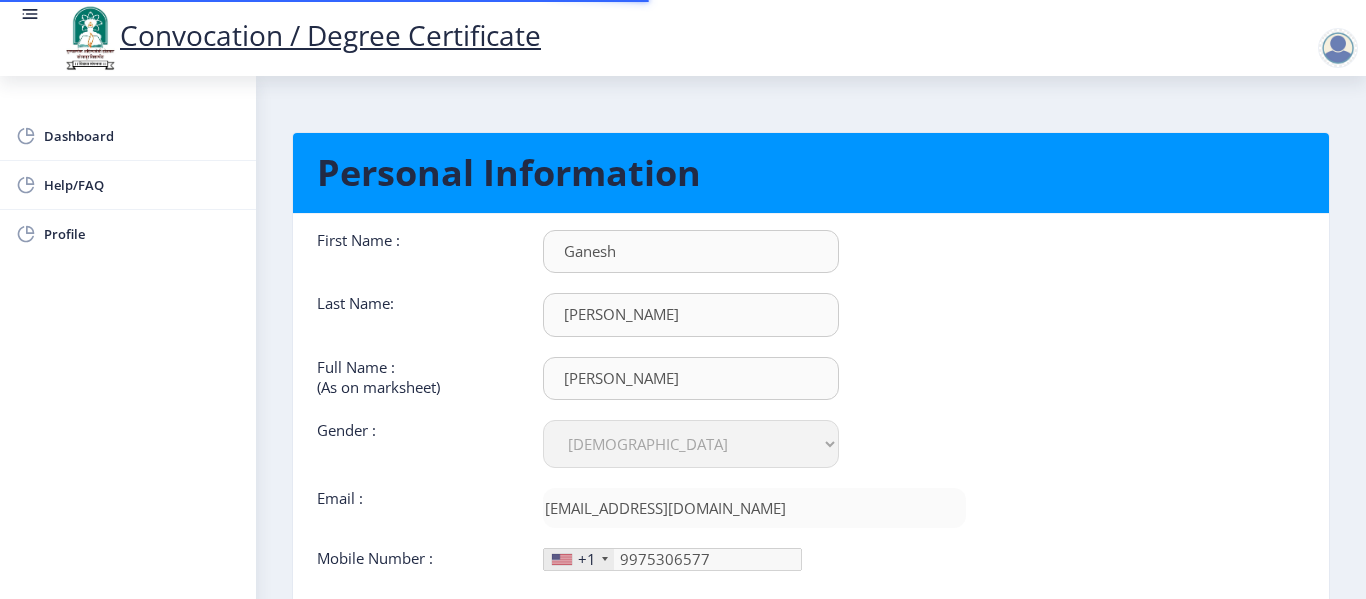 scroll, scrollTop: 1, scrollLeft: 0, axis: vertical 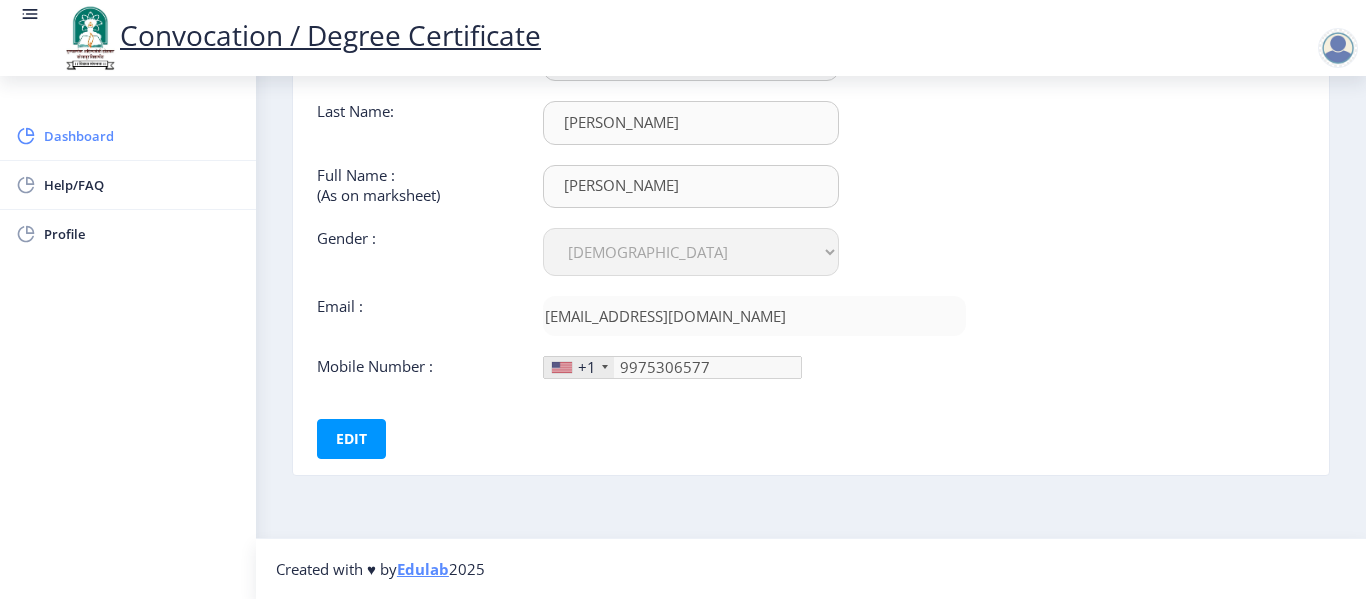 click on "Dashboard" 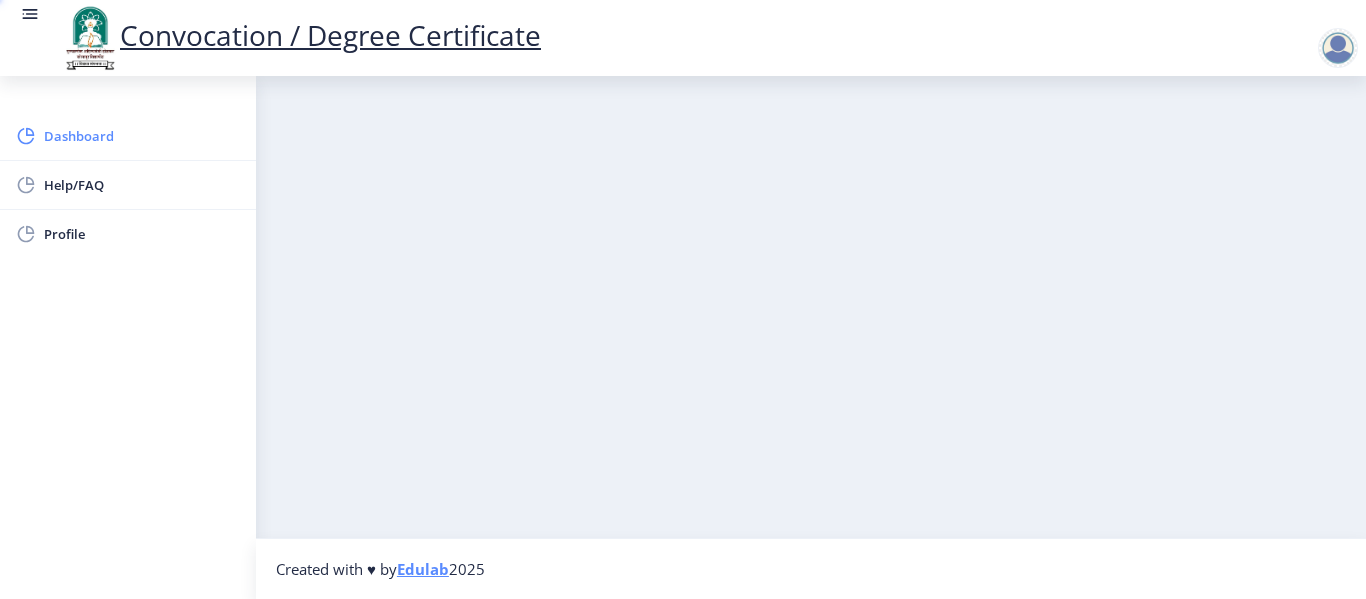 scroll, scrollTop: 0, scrollLeft: 0, axis: both 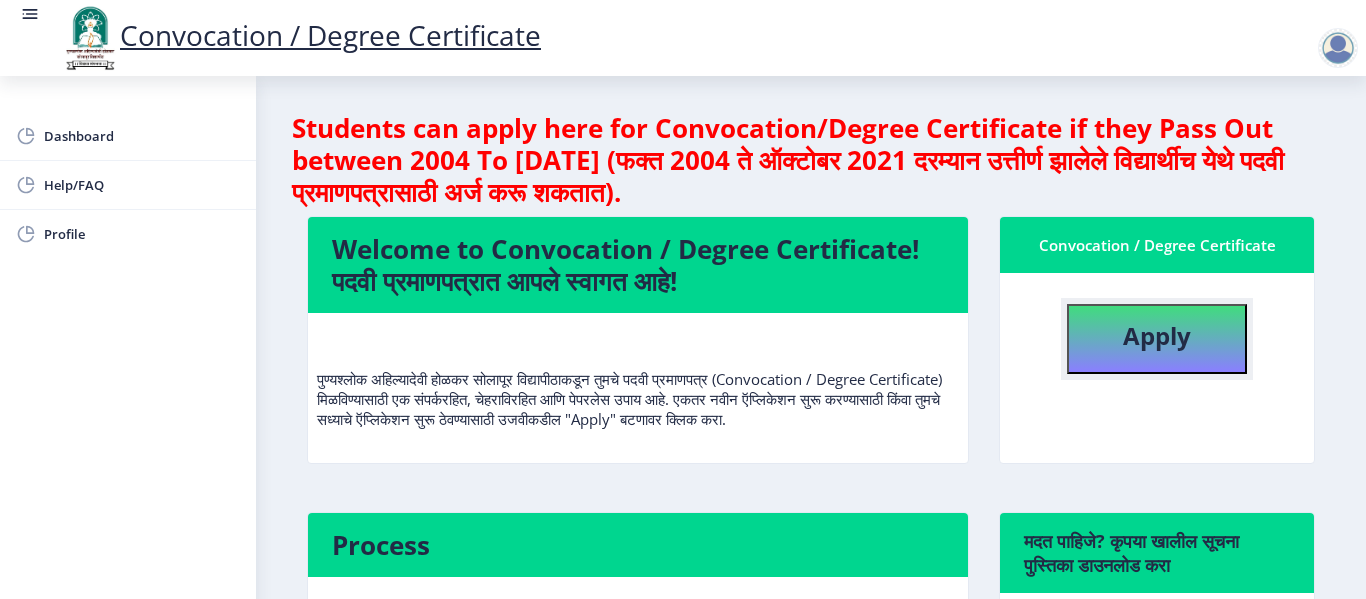 click on "Apply" 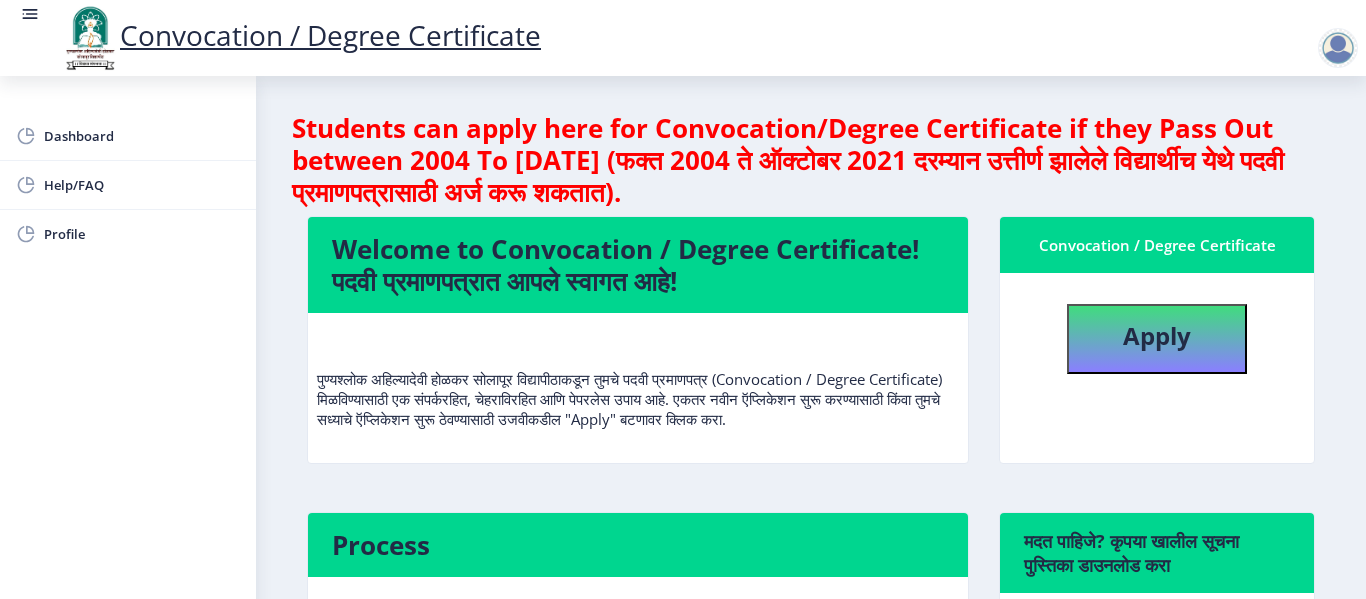 select 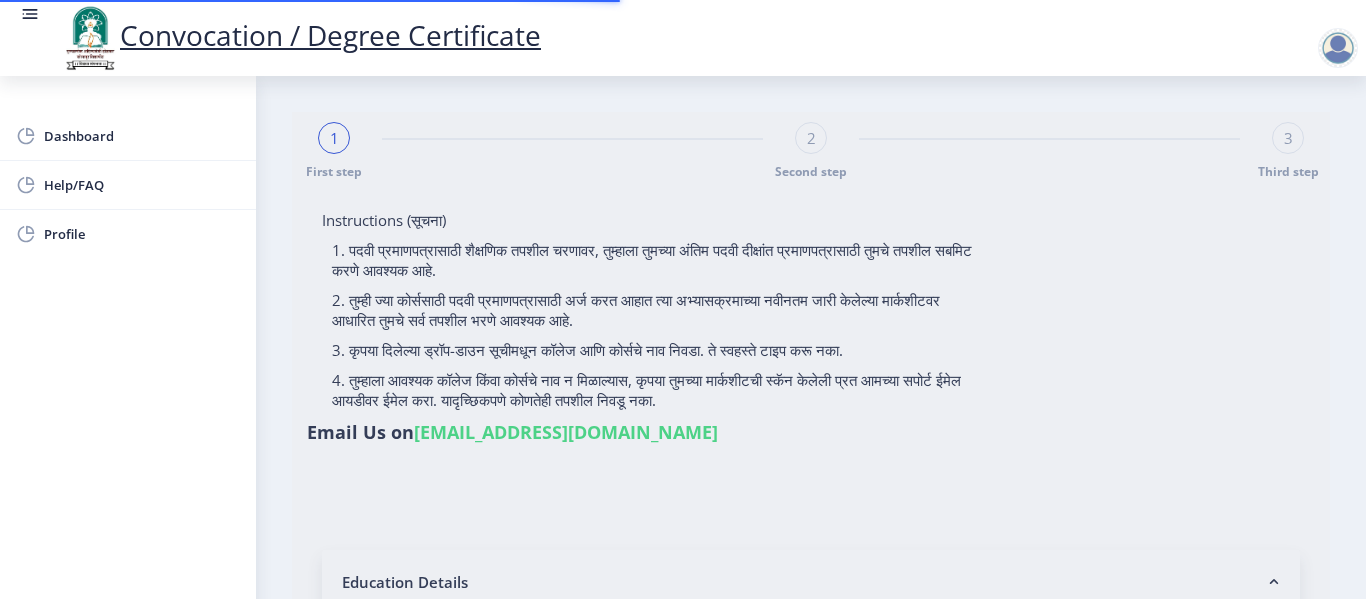 type on "[PERSON_NAME]" 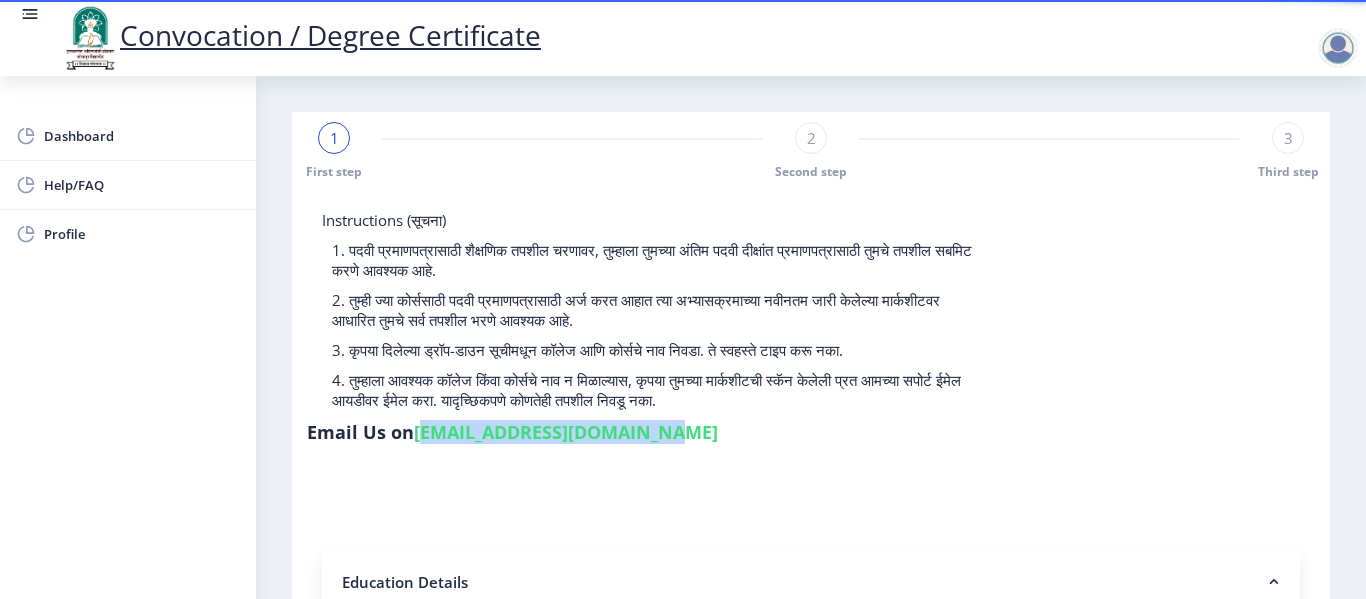 drag, startPoint x: 418, startPoint y: 435, endPoint x: 618, endPoint y: 436, distance: 200.0025 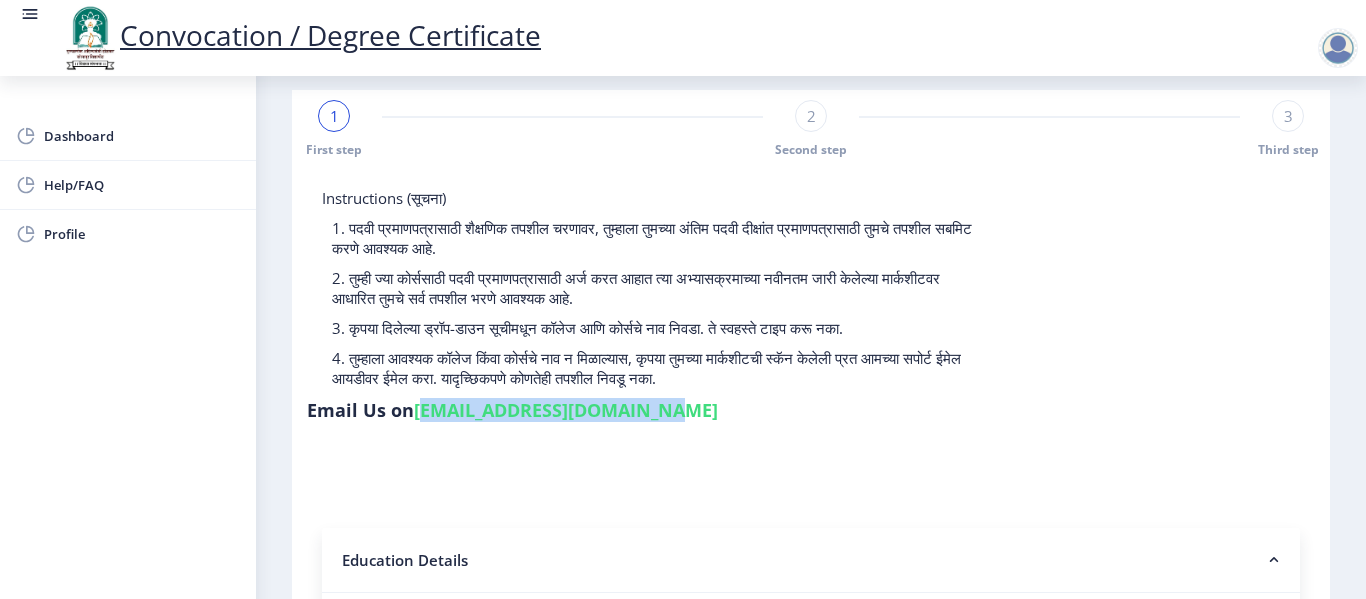 scroll, scrollTop: 0, scrollLeft: 0, axis: both 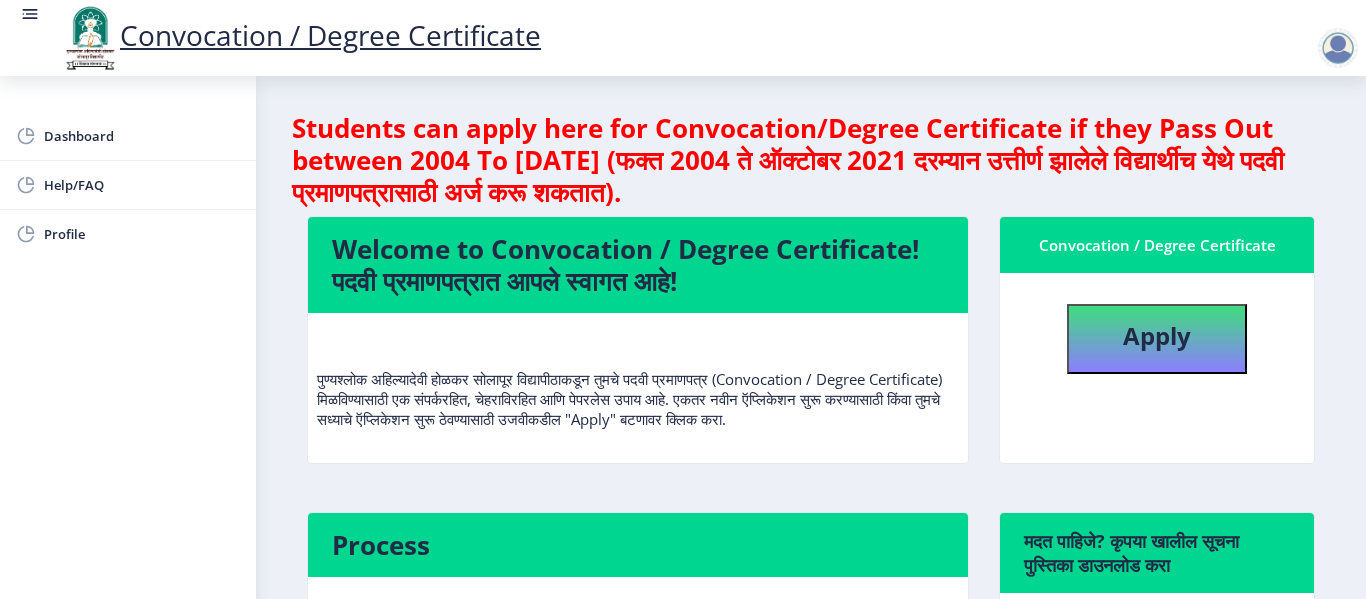 click 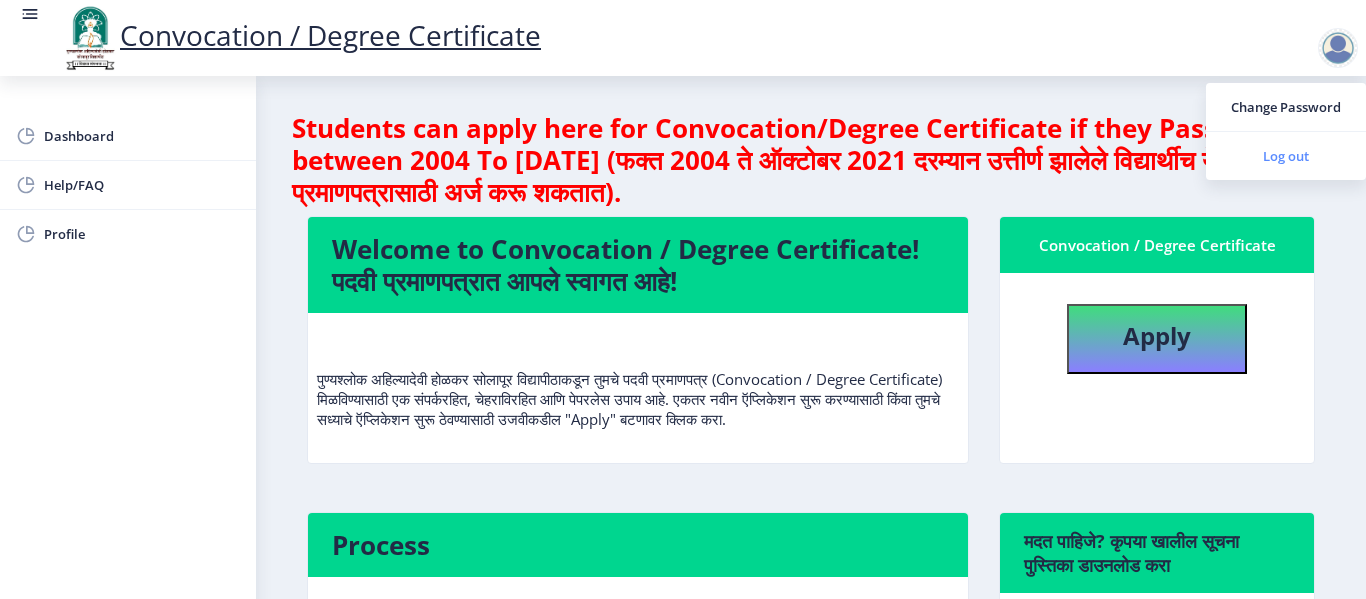 click on "Log out" at bounding box center (1286, 156) 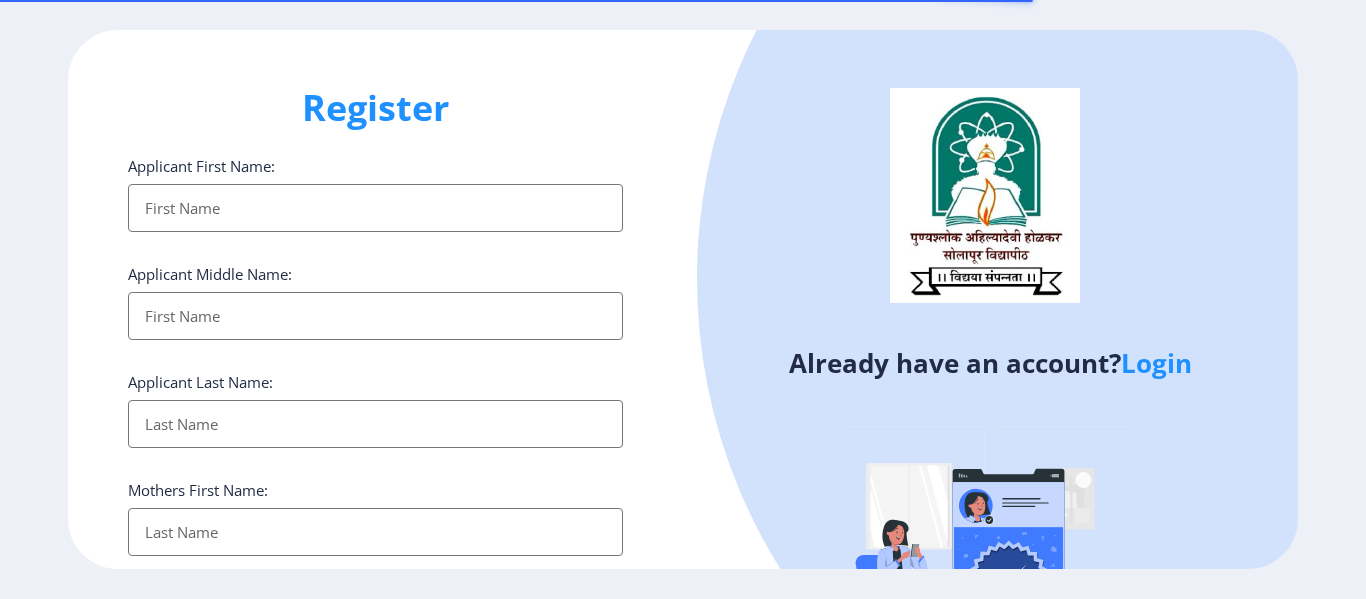 select 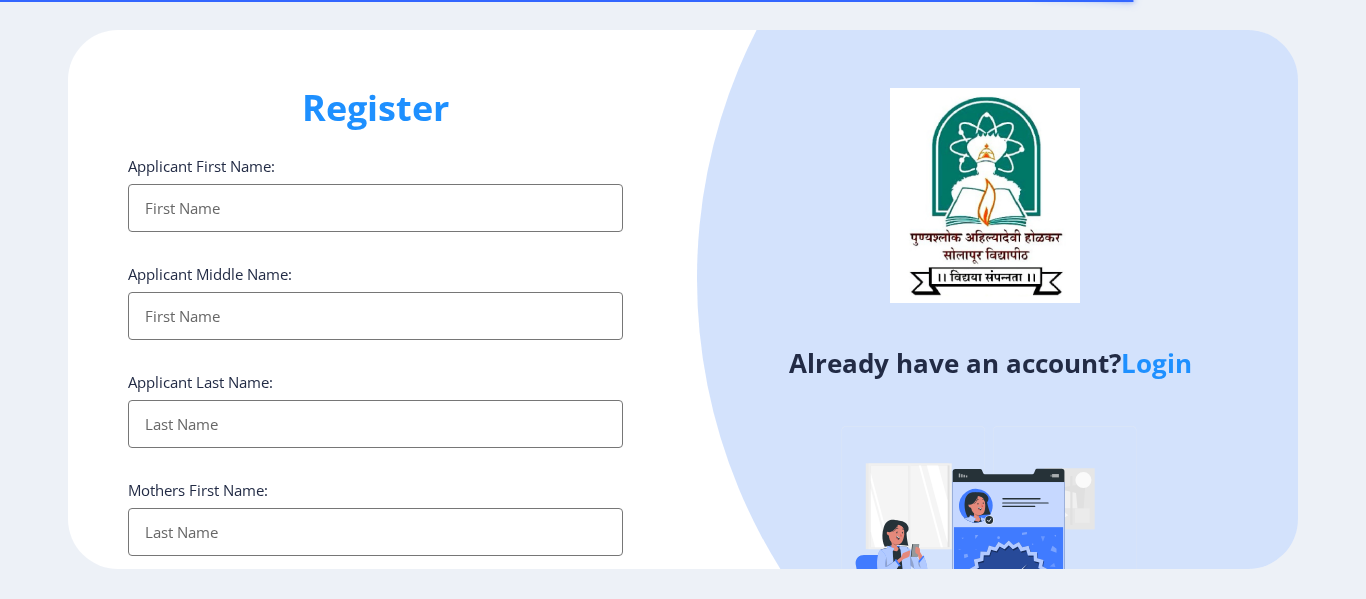 click on "Applicant First Name:" at bounding box center (375, 208) 